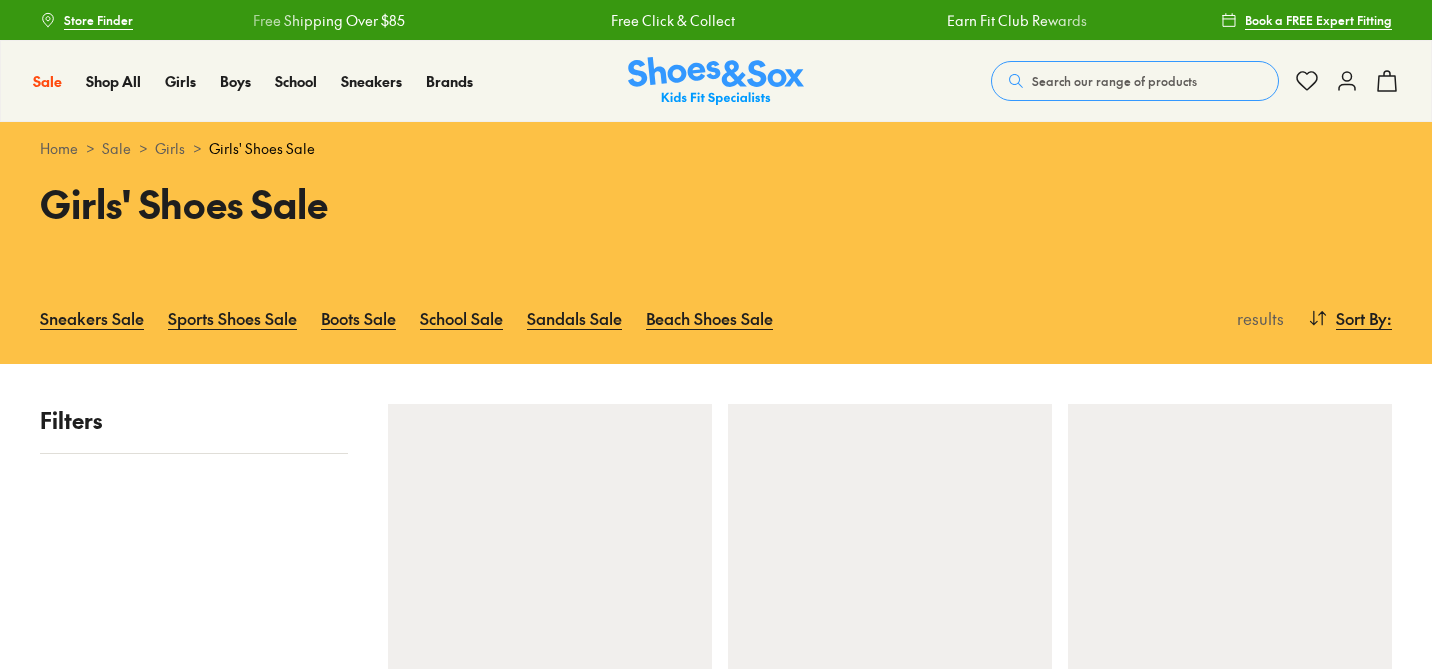 scroll, scrollTop: 0, scrollLeft: 0, axis: both 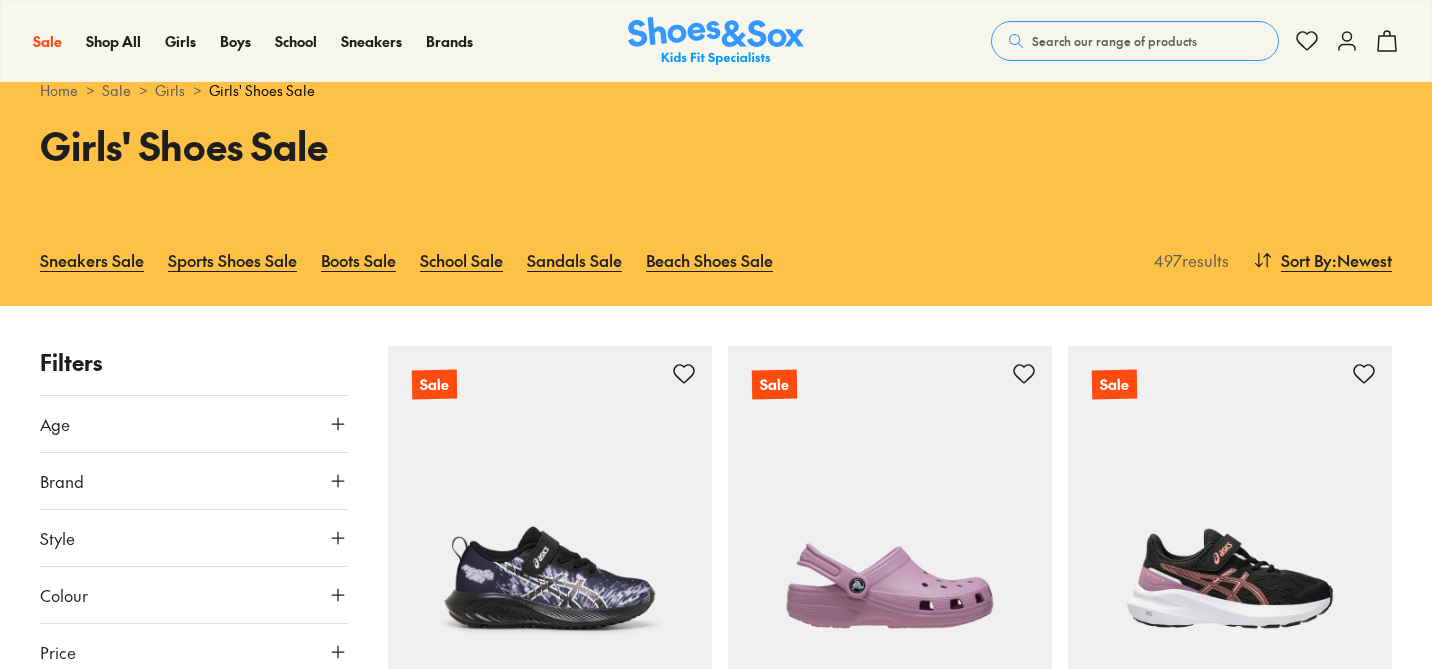 click on "Brand" at bounding box center (194, 481) 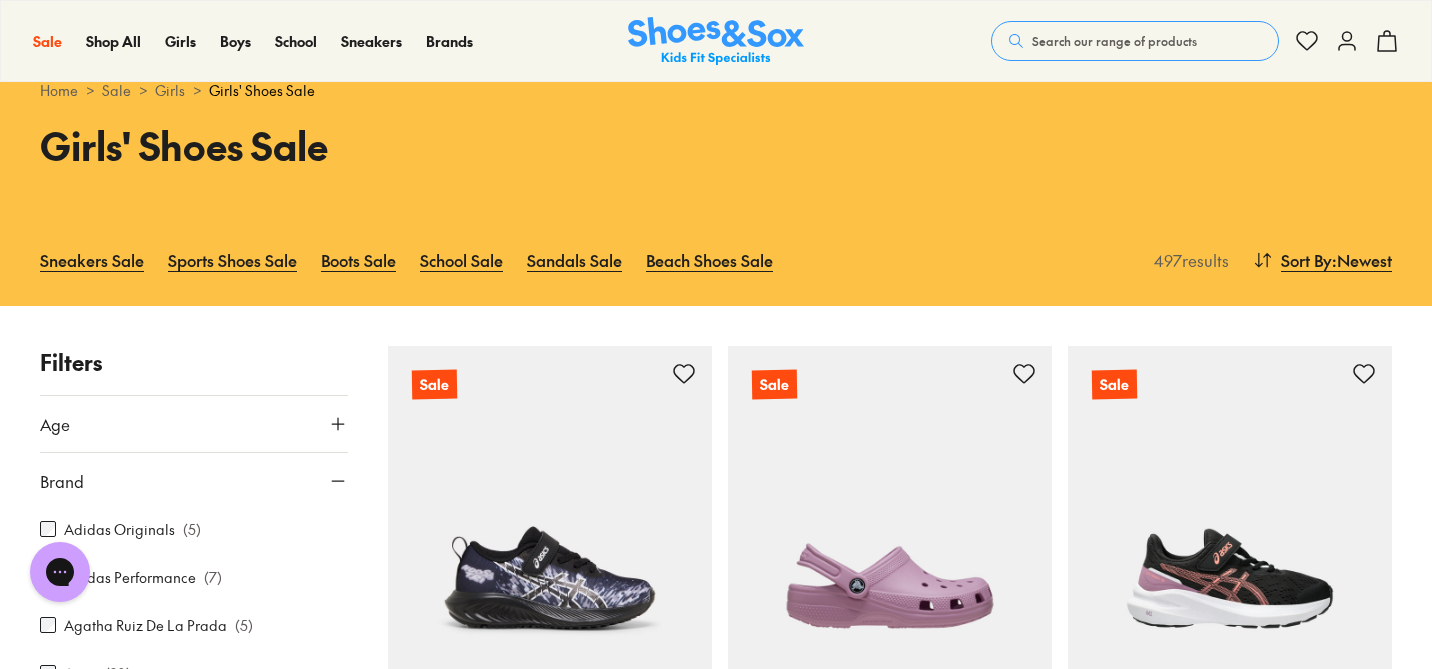 scroll, scrollTop: 0, scrollLeft: 0, axis: both 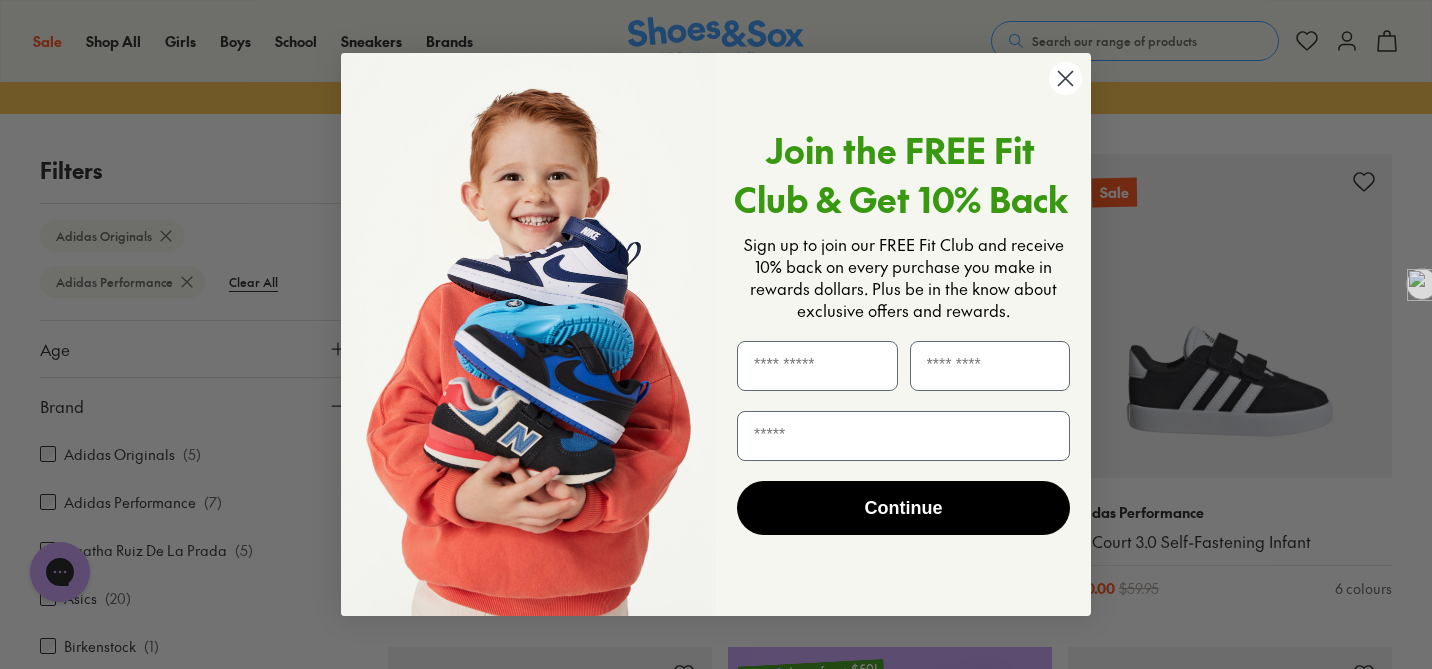 click 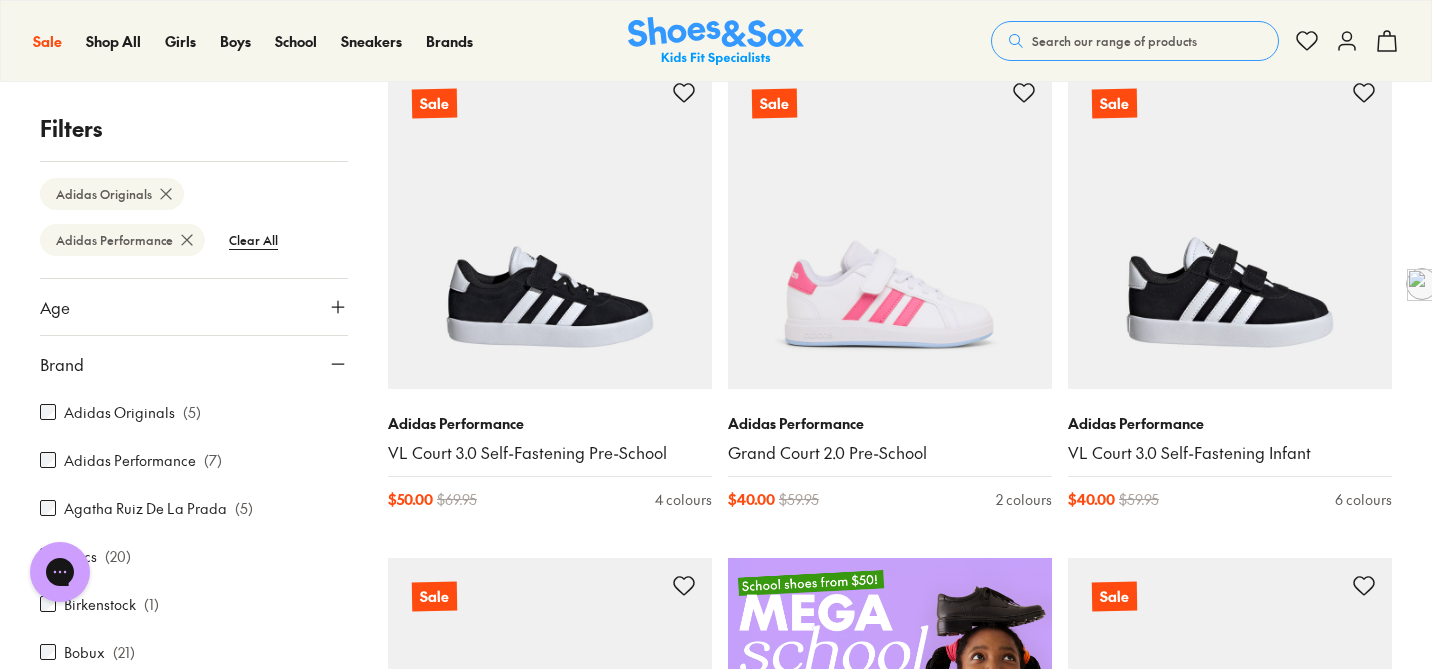 scroll, scrollTop: 330, scrollLeft: 0, axis: vertical 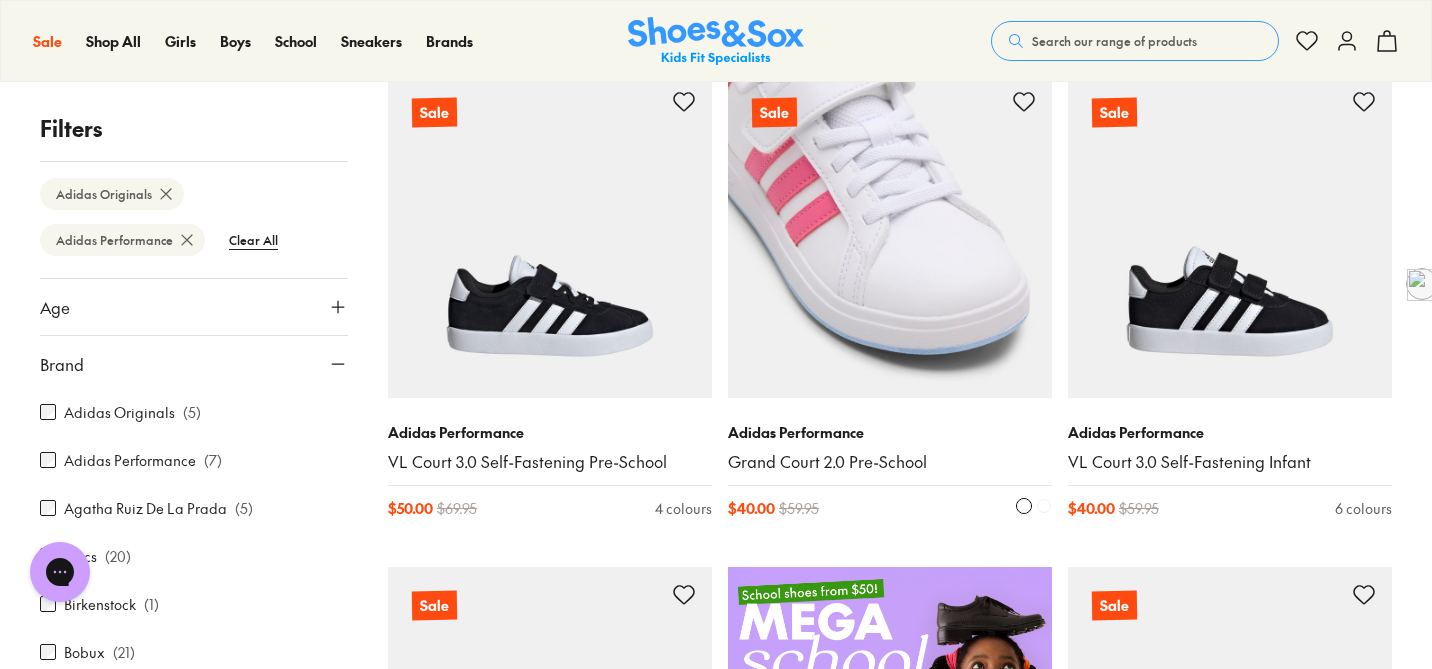 click at bounding box center (890, 236) 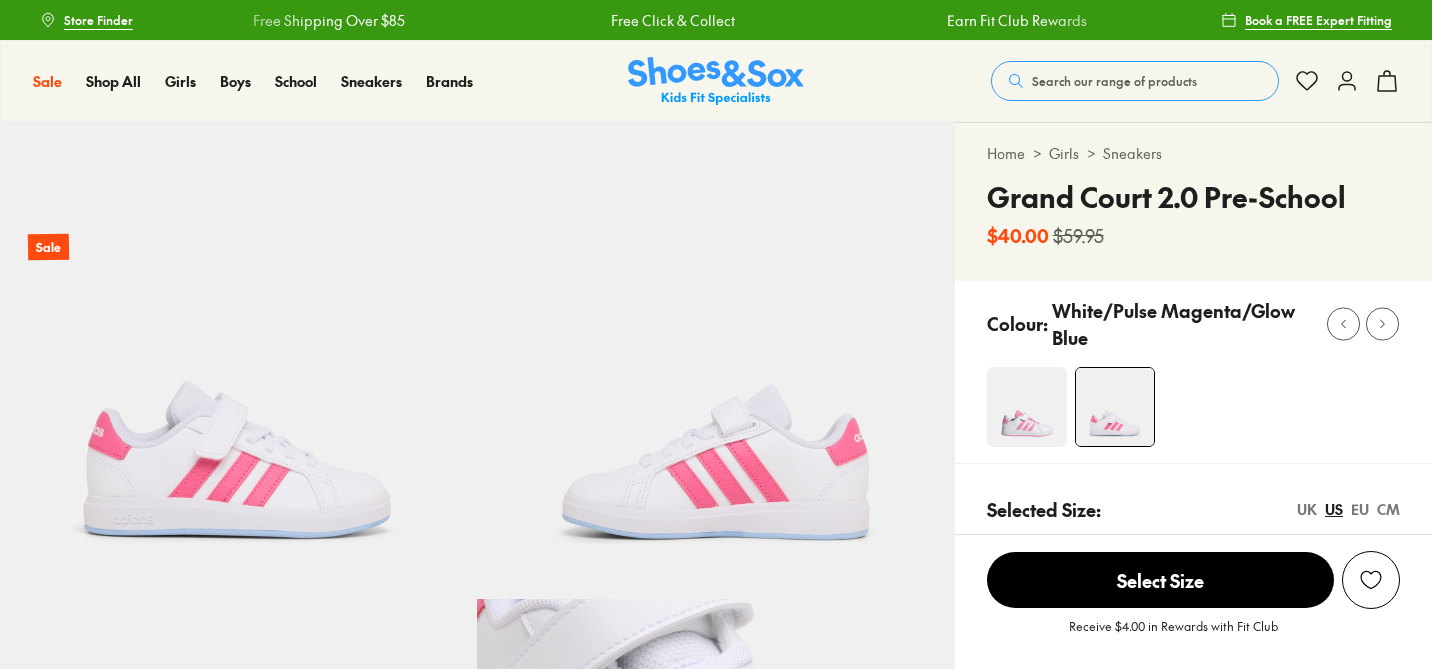 scroll, scrollTop: 0, scrollLeft: 0, axis: both 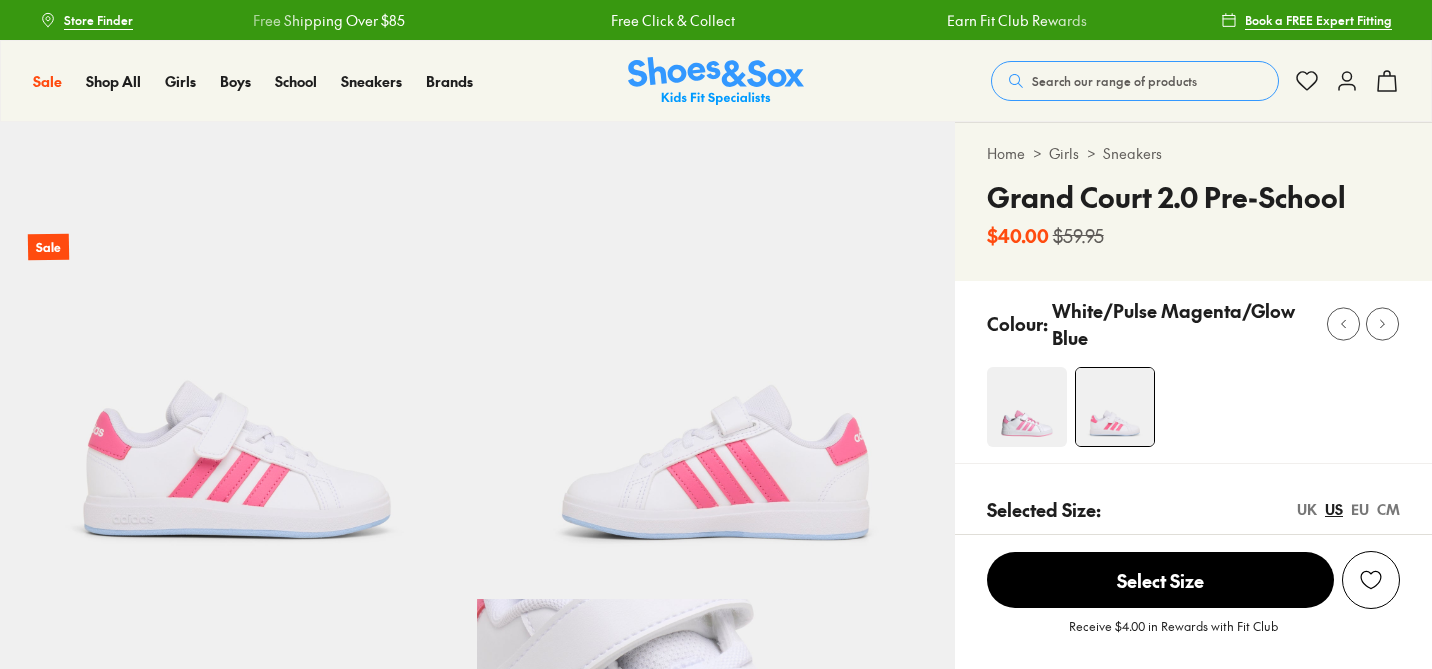 select on "*" 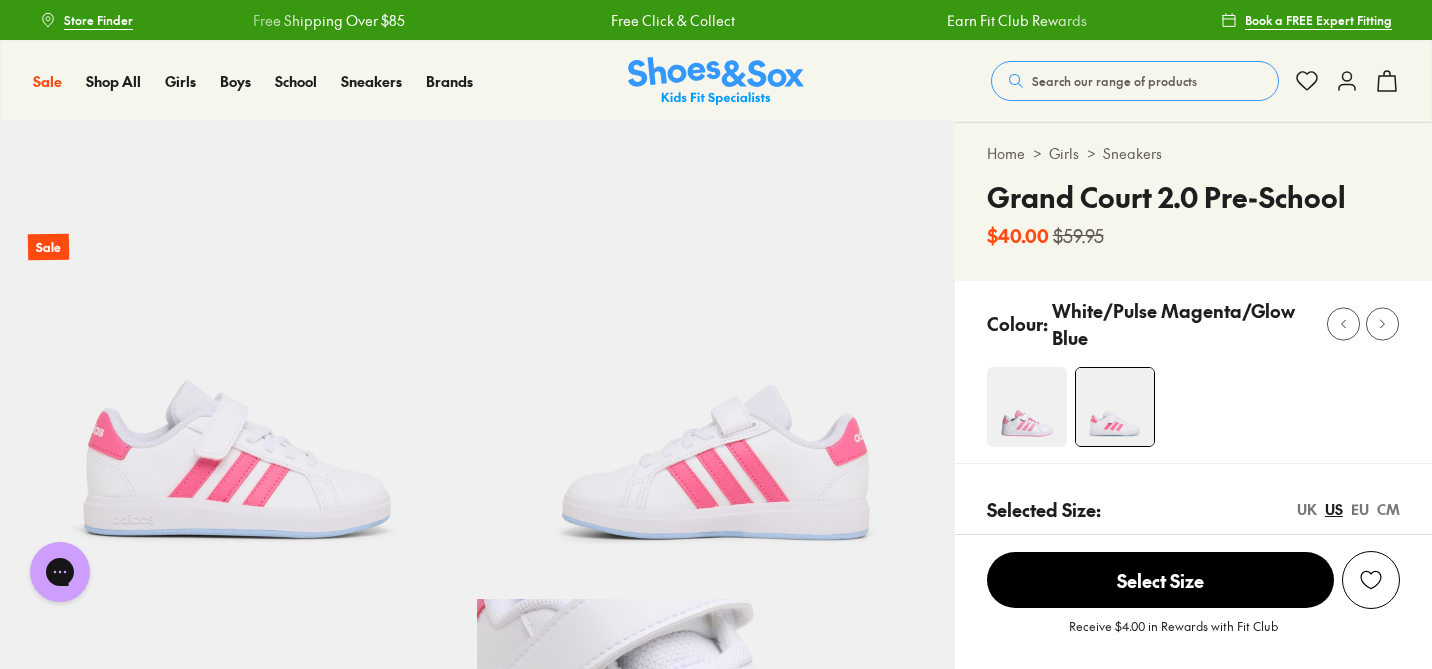 scroll, scrollTop: 0, scrollLeft: 0, axis: both 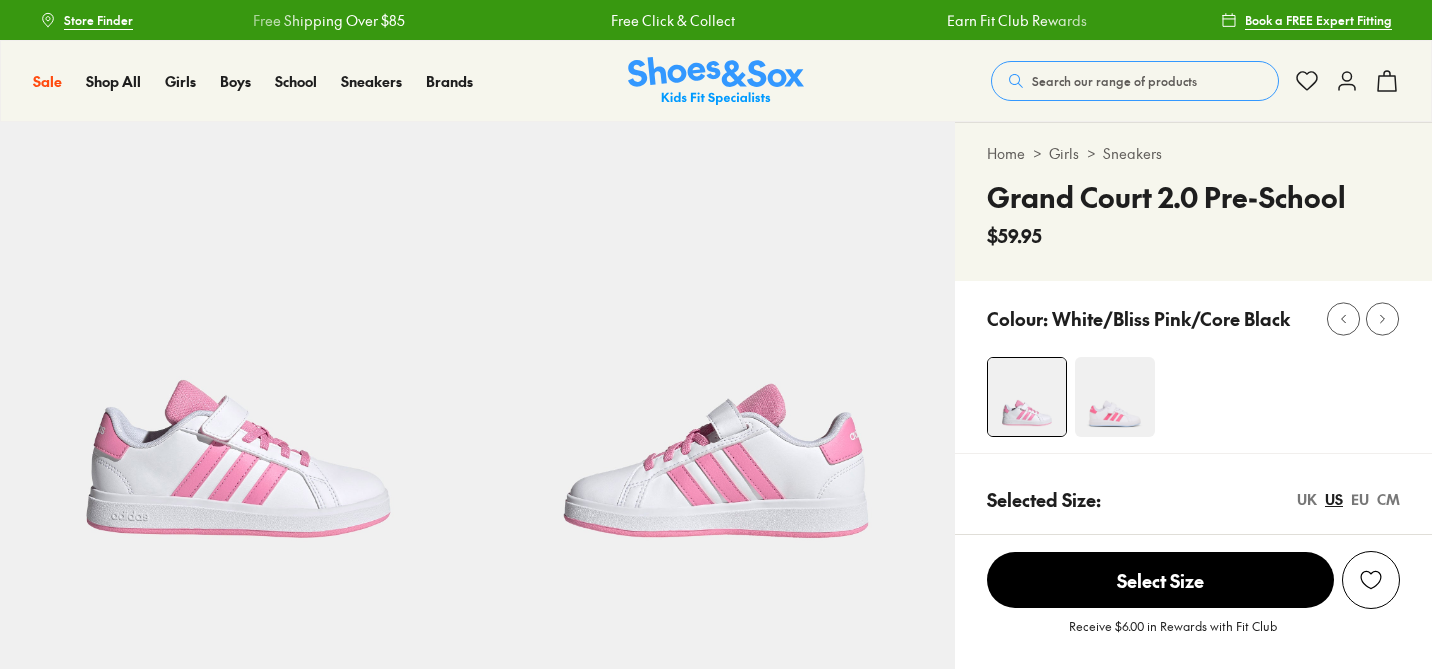 select on "*" 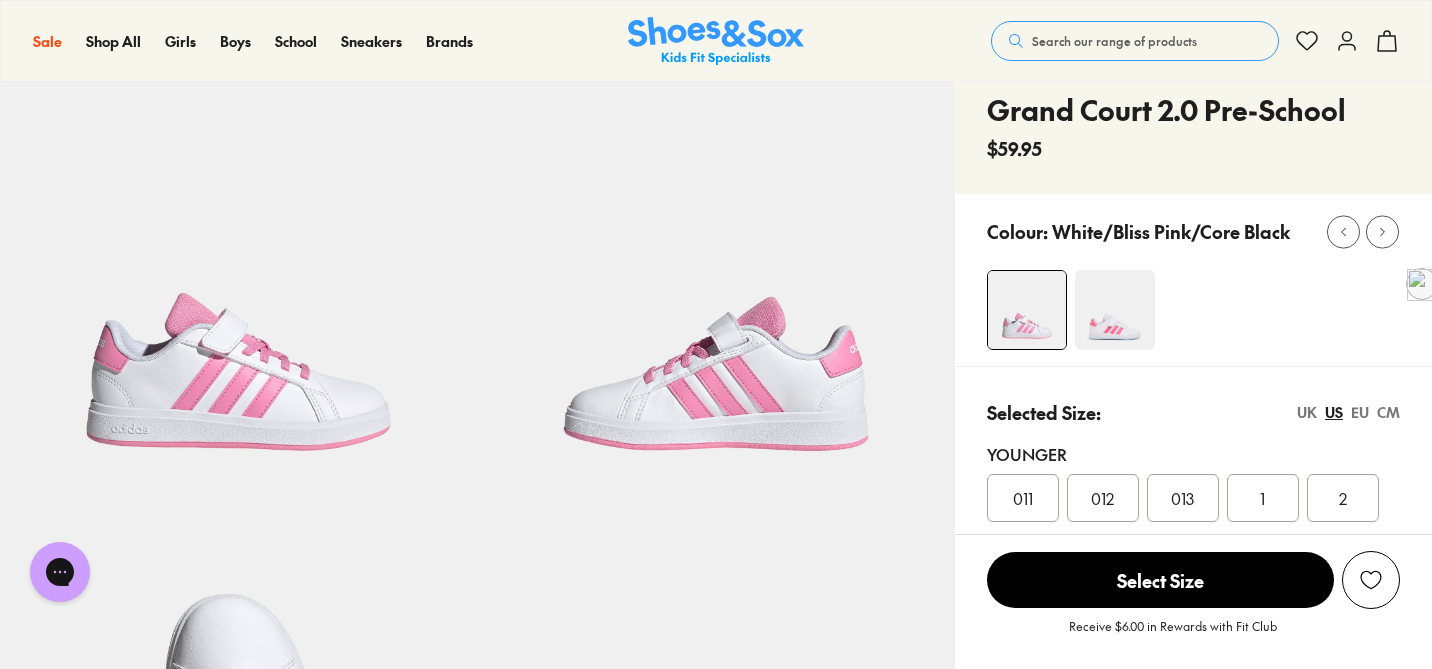 scroll, scrollTop: 99, scrollLeft: 0, axis: vertical 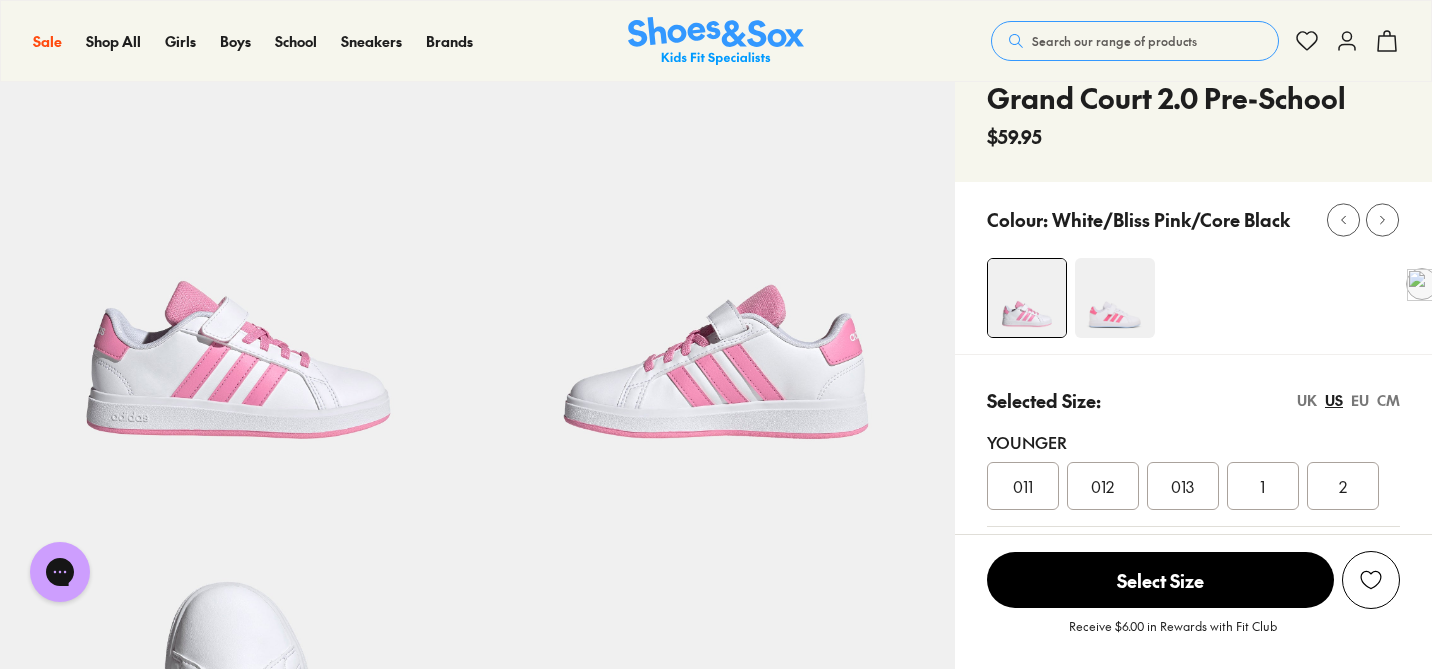 click at bounding box center (1115, 298) 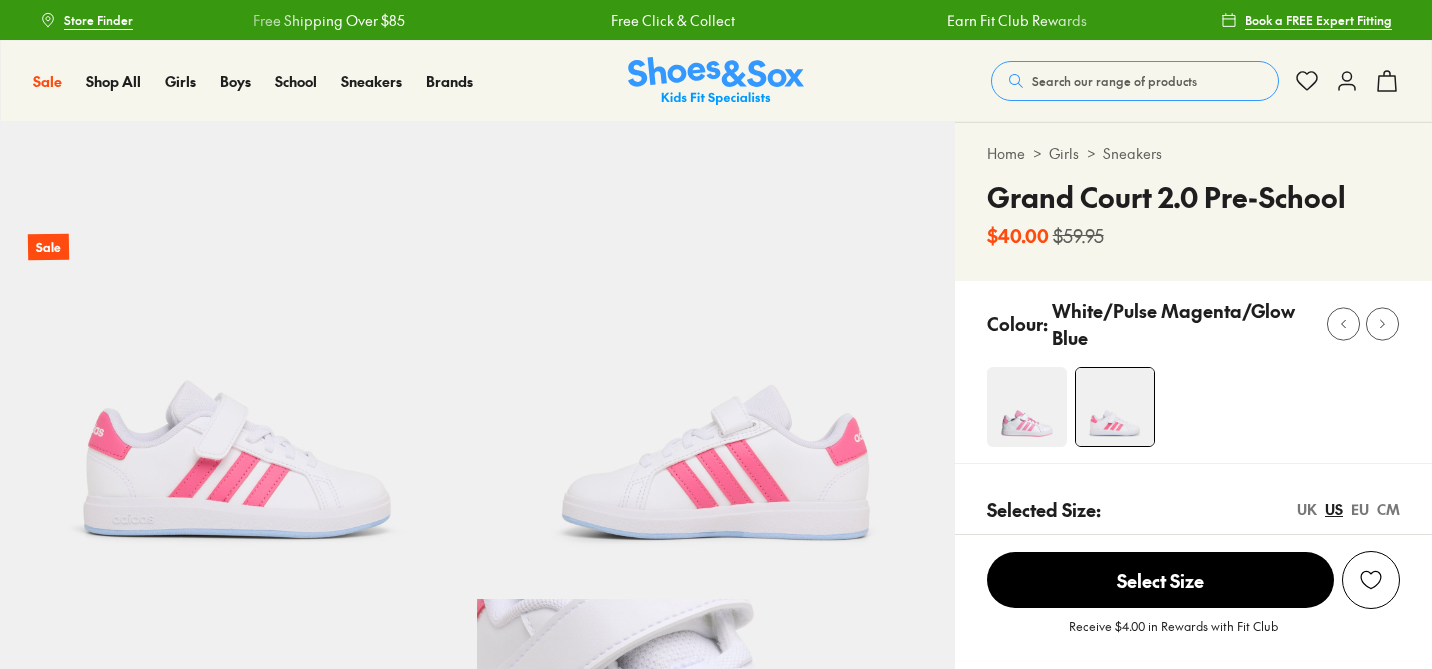 scroll, scrollTop: 0, scrollLeft: 0, axis: both 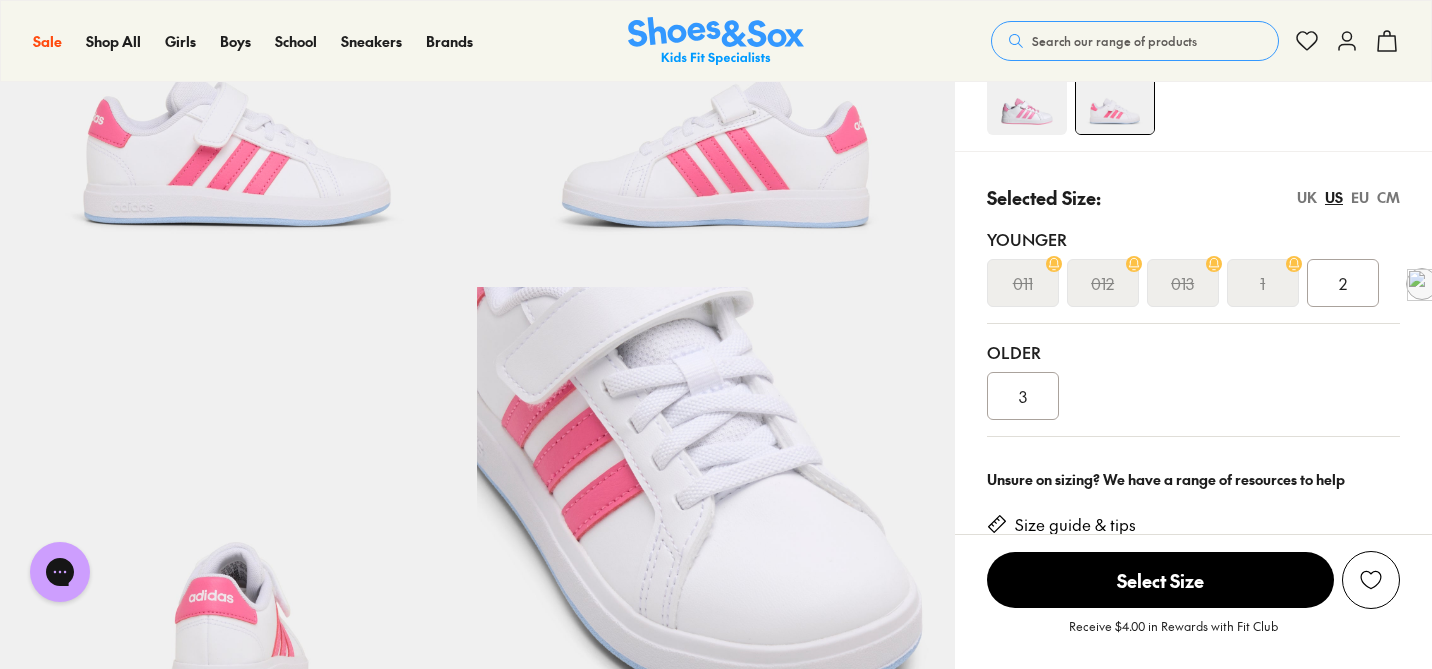 click on "3" at bounding box center [1023, 396] 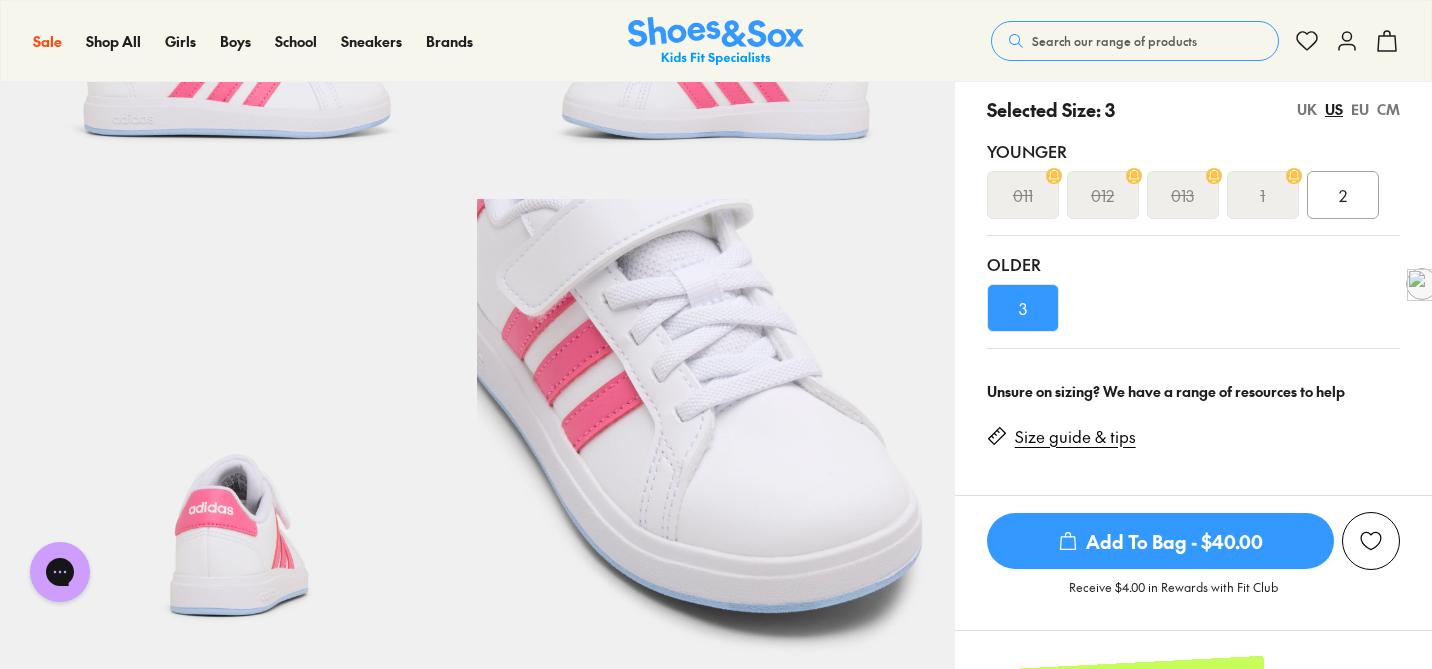 scroll, scrollTop: 469, scrollLeft: 0, axis: vertical 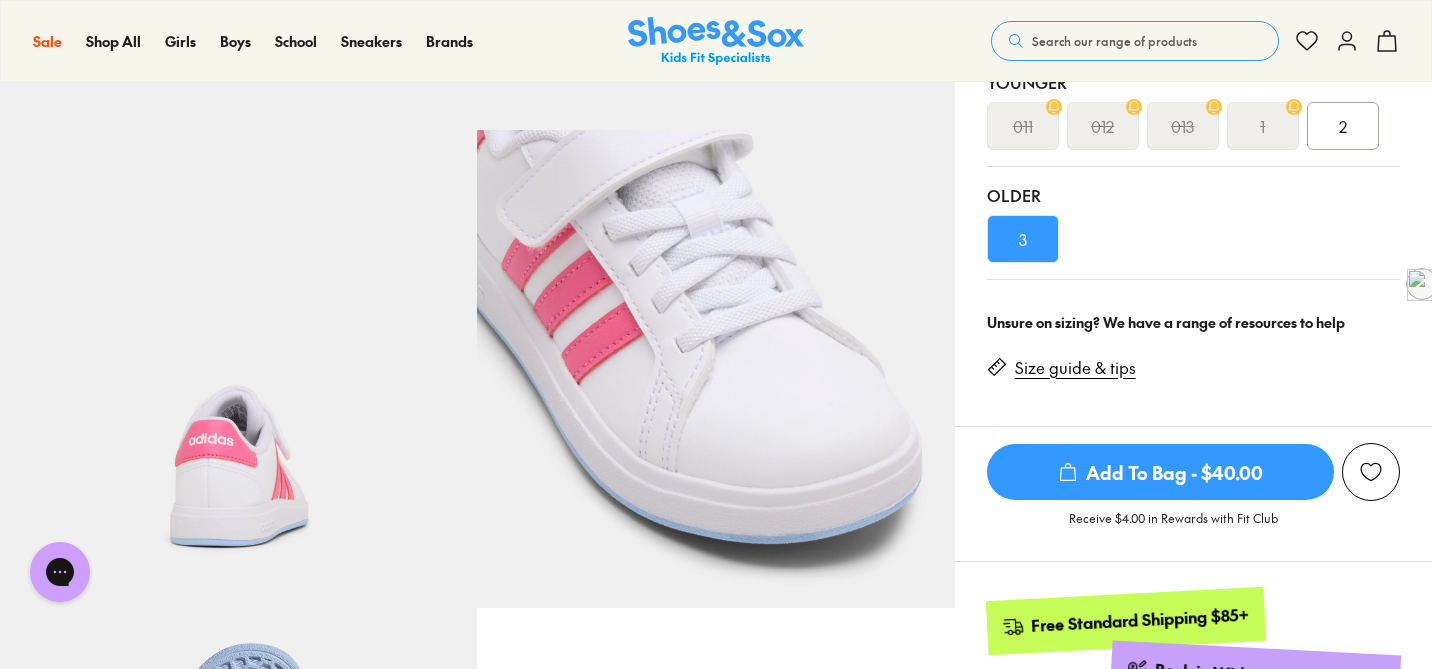 click on "Size guide & tips" at bounding box center (1075, 368) 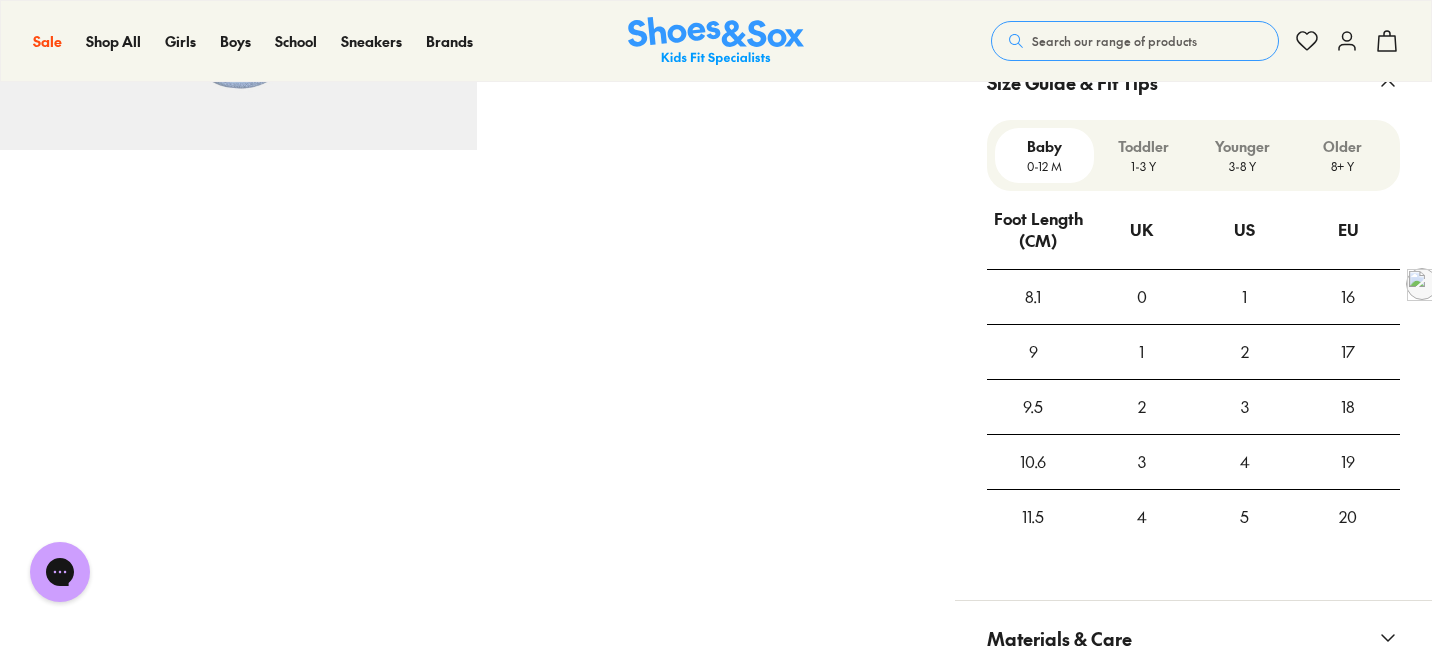 scroll, scrollTop: 1405, scrollLeft: 0, axis: vertical 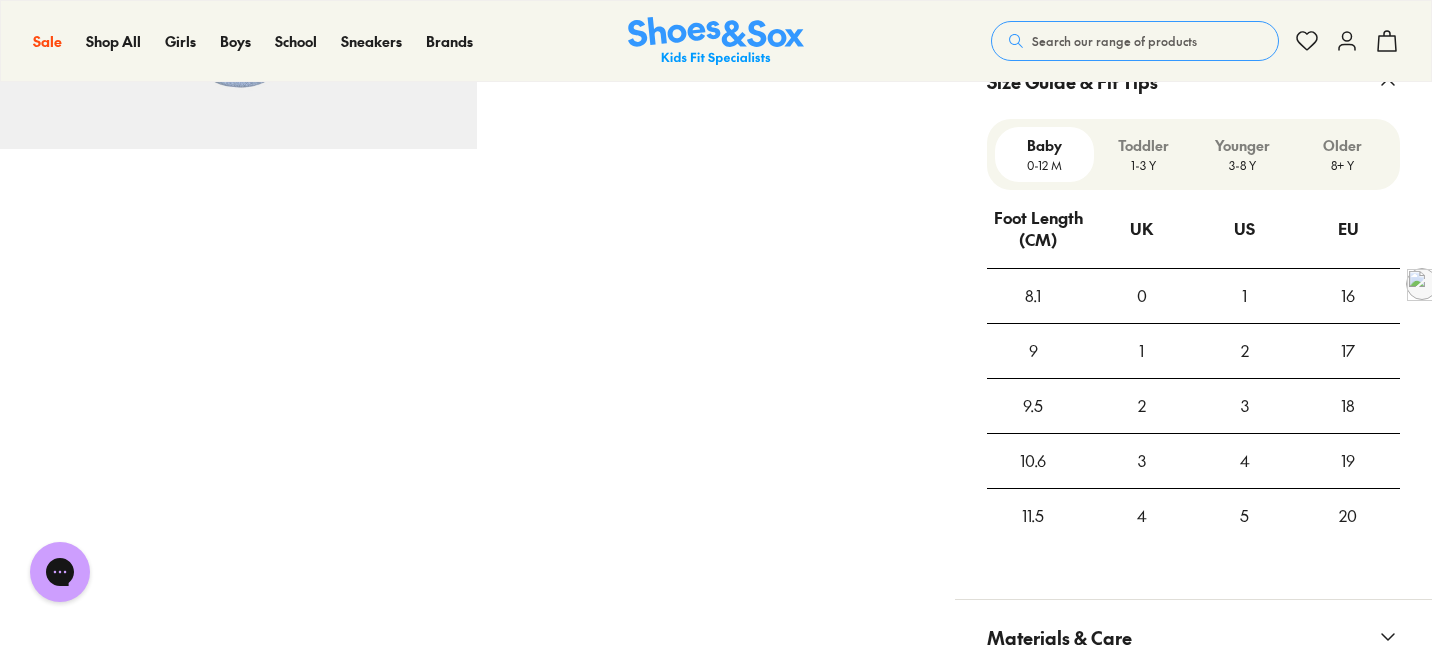 click on "1-3 Y" at bounding box center [1143, 165] 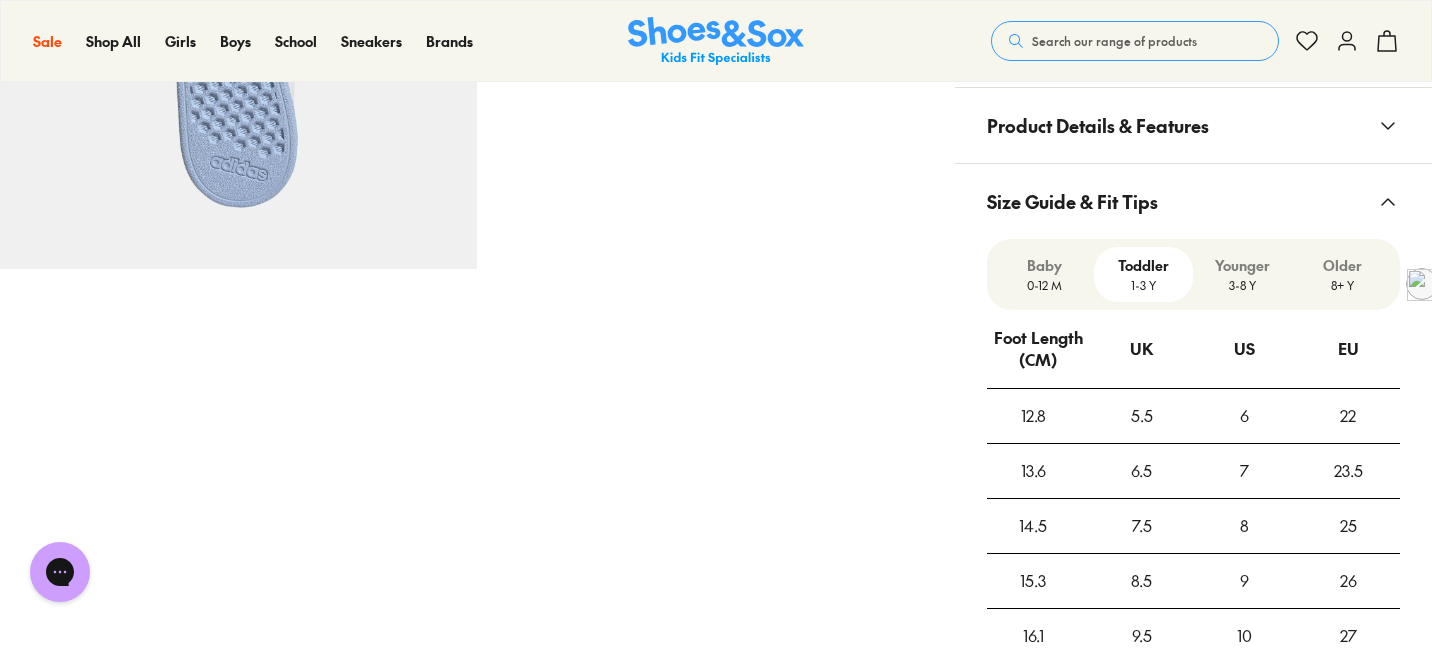 scroll, scrollTop: 1290, scrollLeft: 0, axis: vertical 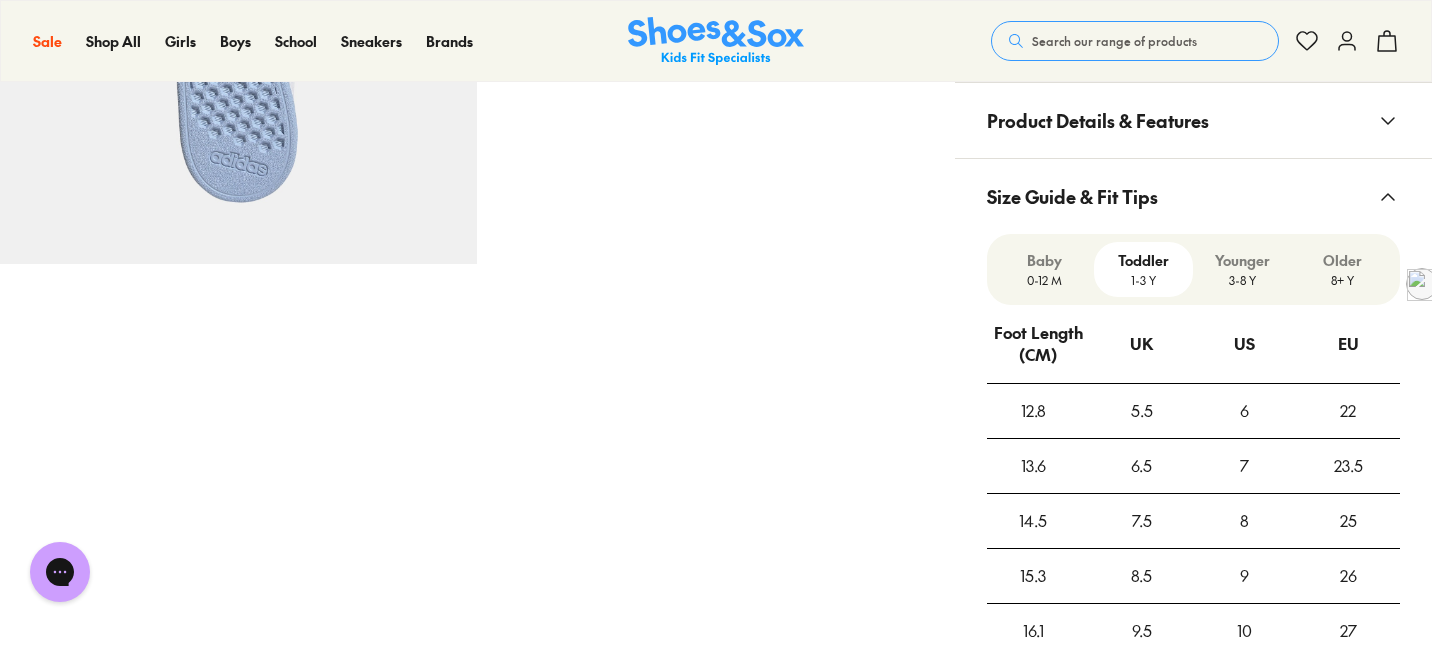 click on "Younger" at bounding box center [1242, 260] 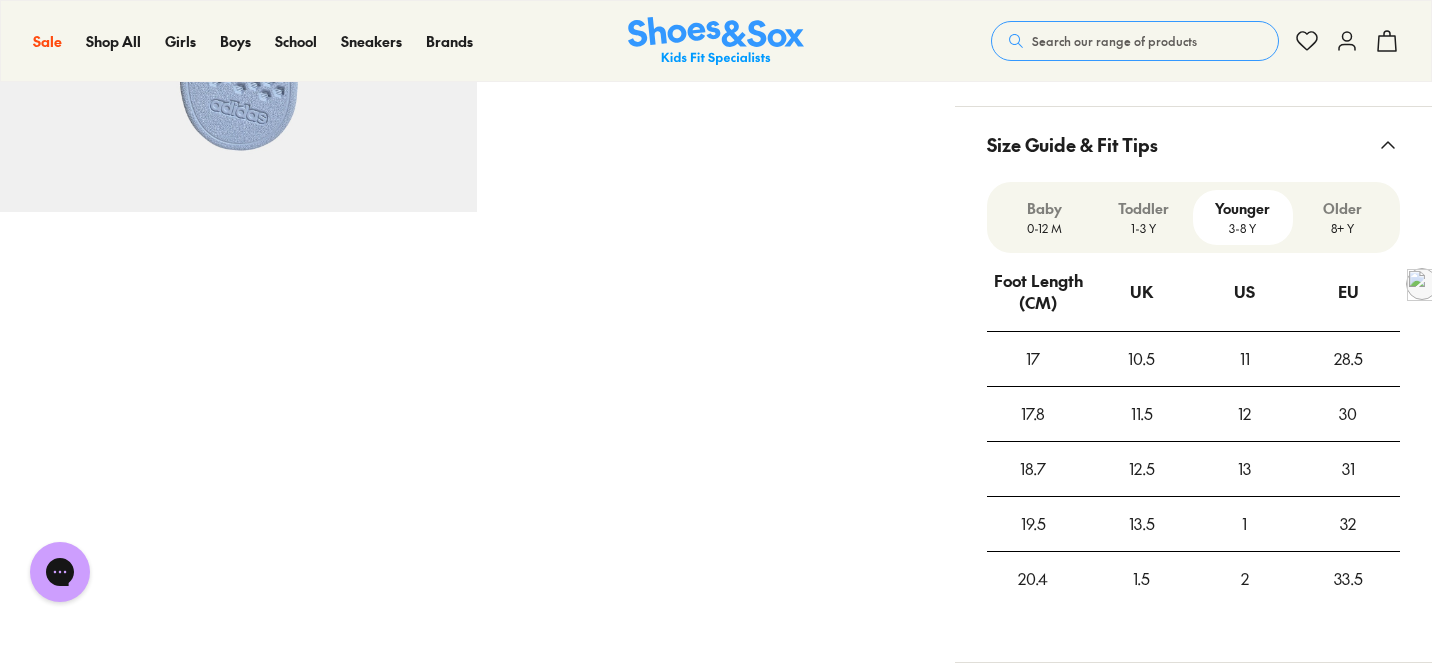 scroll, scrollTop: 1343, scrollLeft: 0, axis: vertical 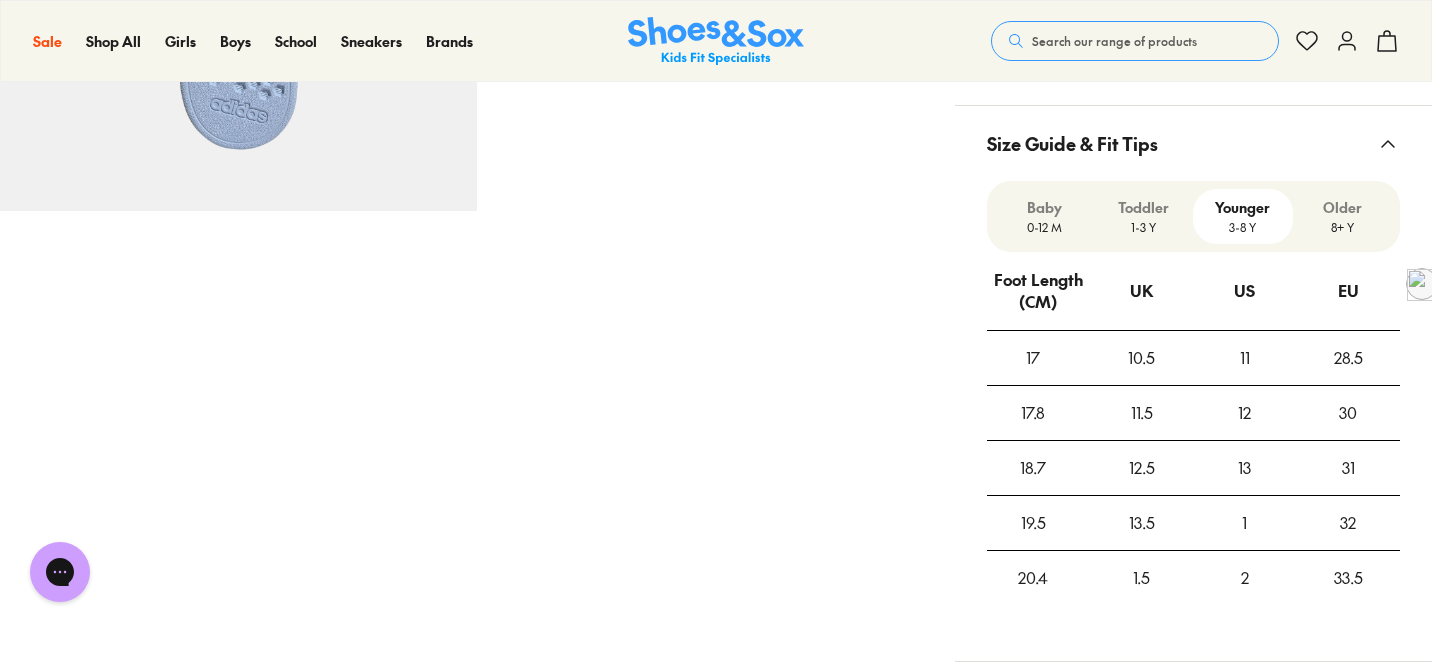 click on "1-3 Y" at bounding box center [1143, 227] 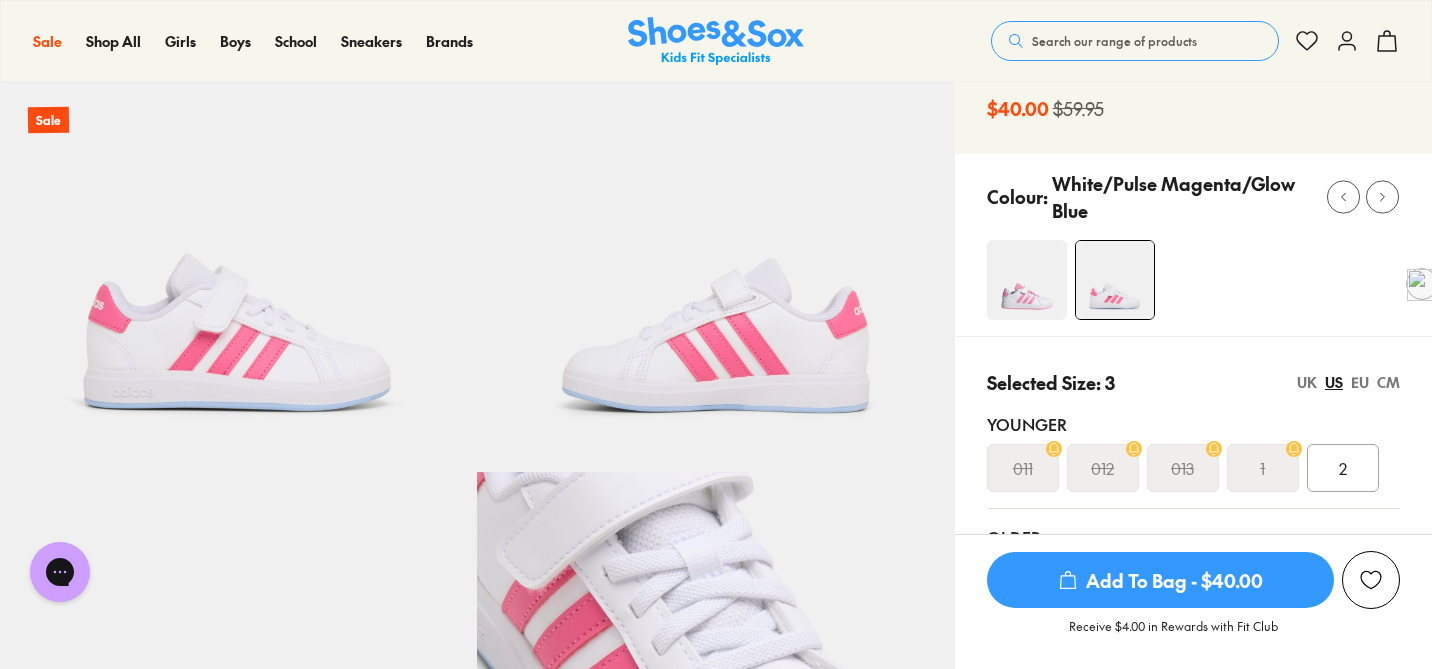 scroll, scrollTop: 0, scrollLeft: 0, axis: both 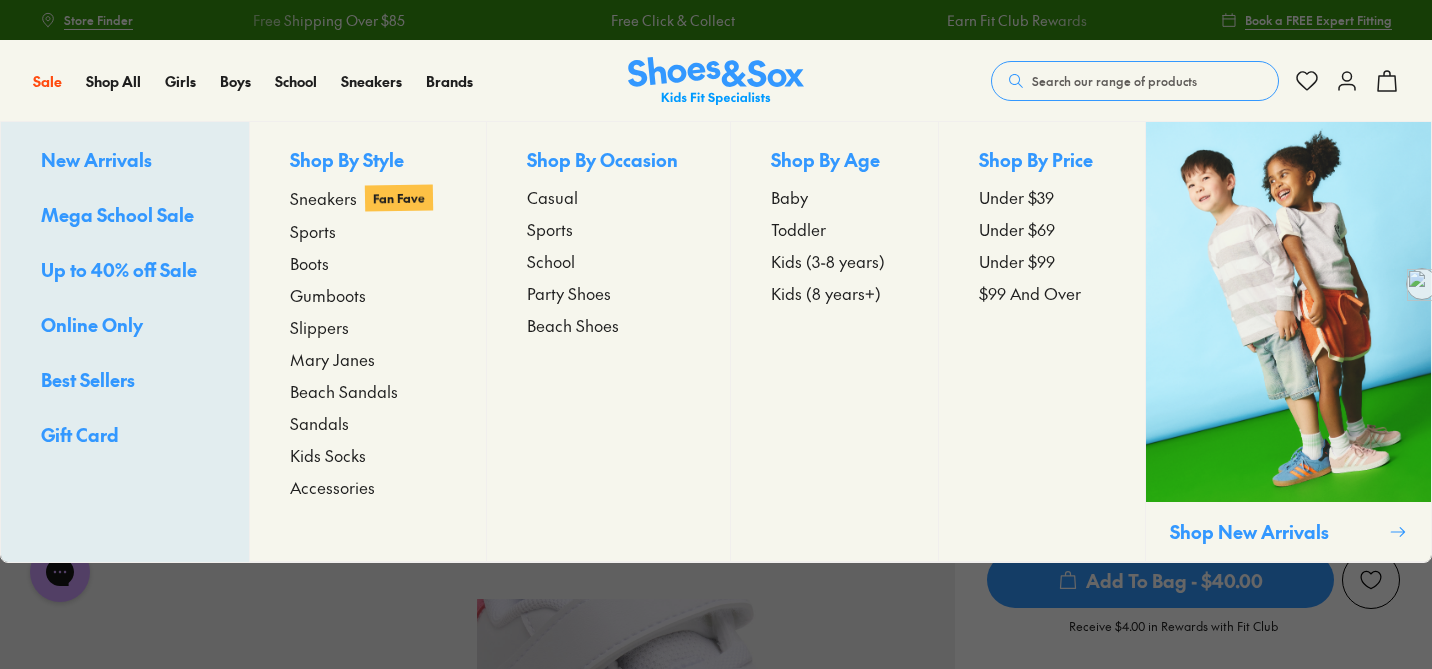 click on "Toddler" at bounding box center [798, 229] 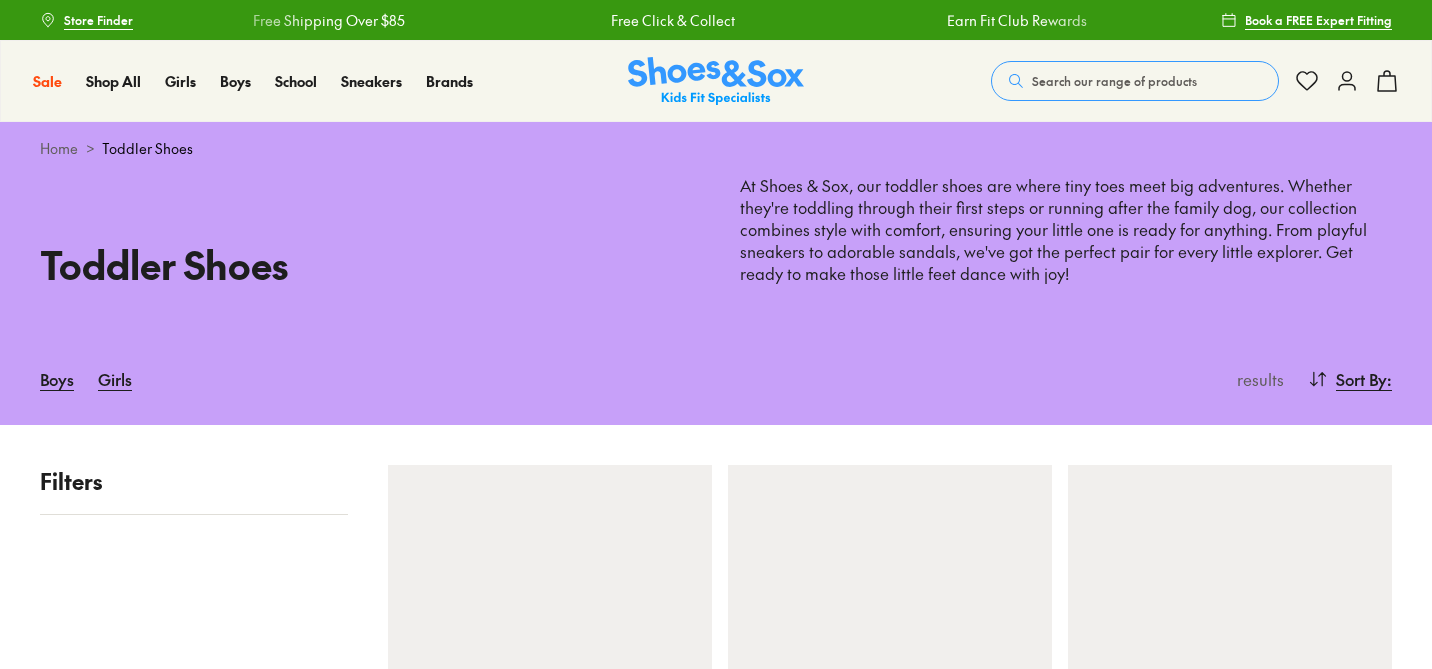 scroll, scrollTop: 0, scrollLeft: 0, axis: both 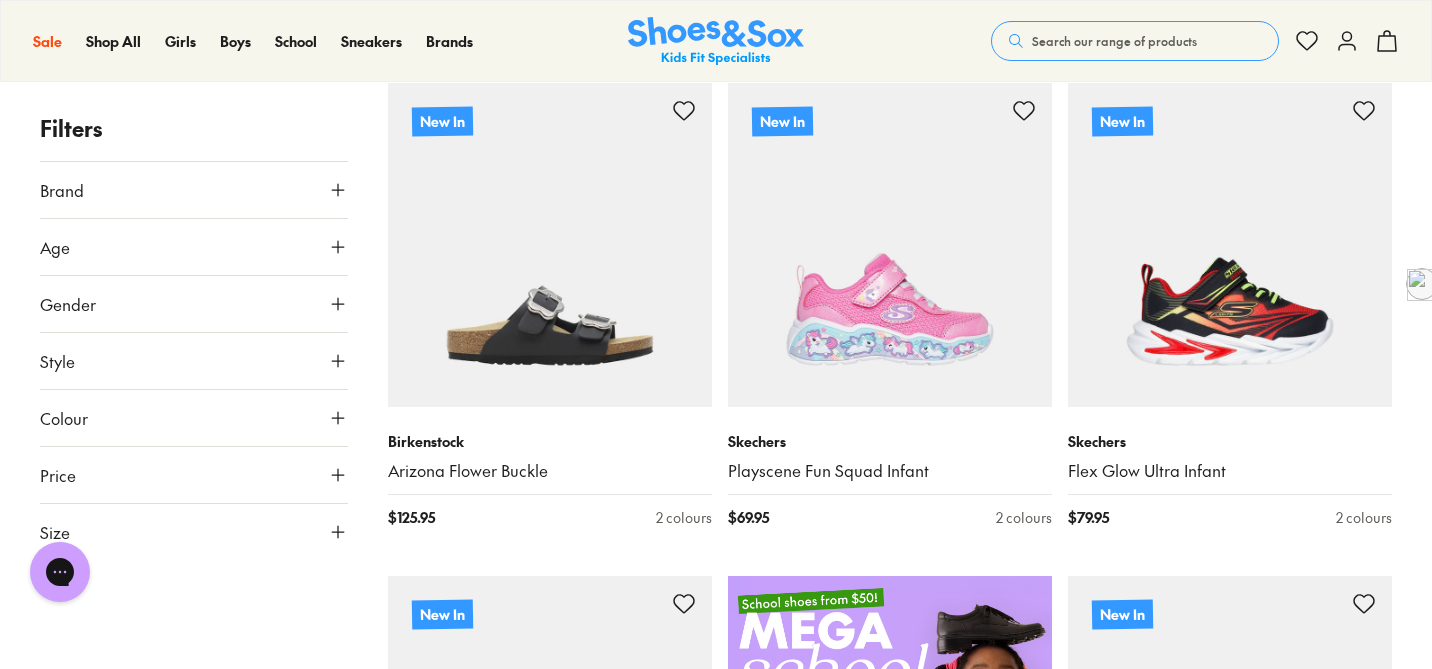 click 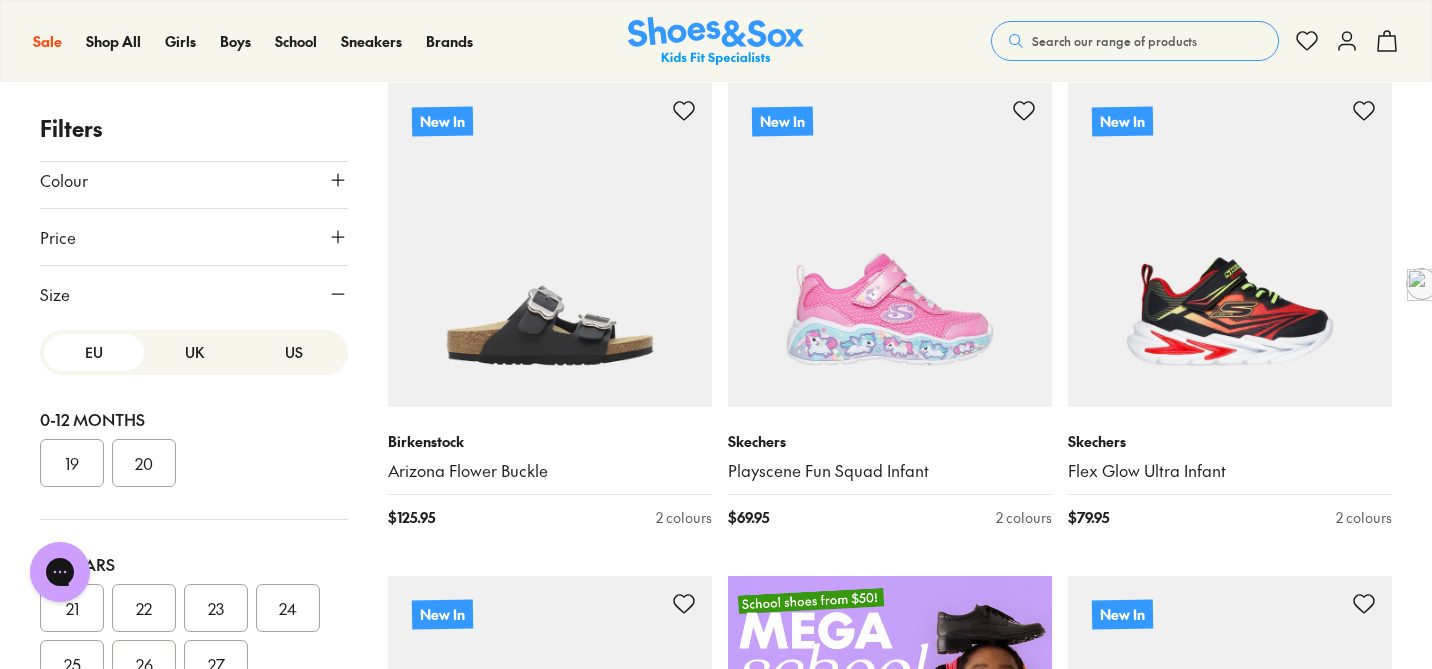 scroll, scrollTop: 252, scrollLeft: 0, axis: vertical 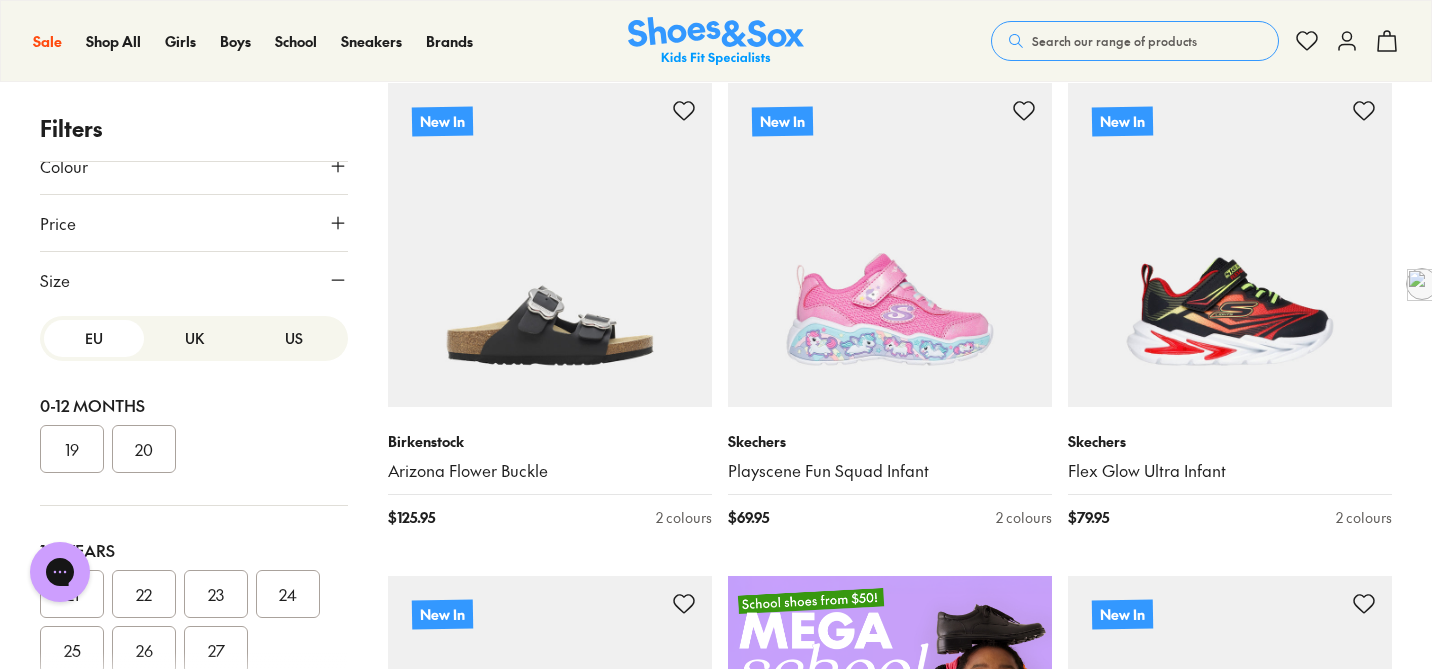 click on "US" at bounding box center (294, 338) 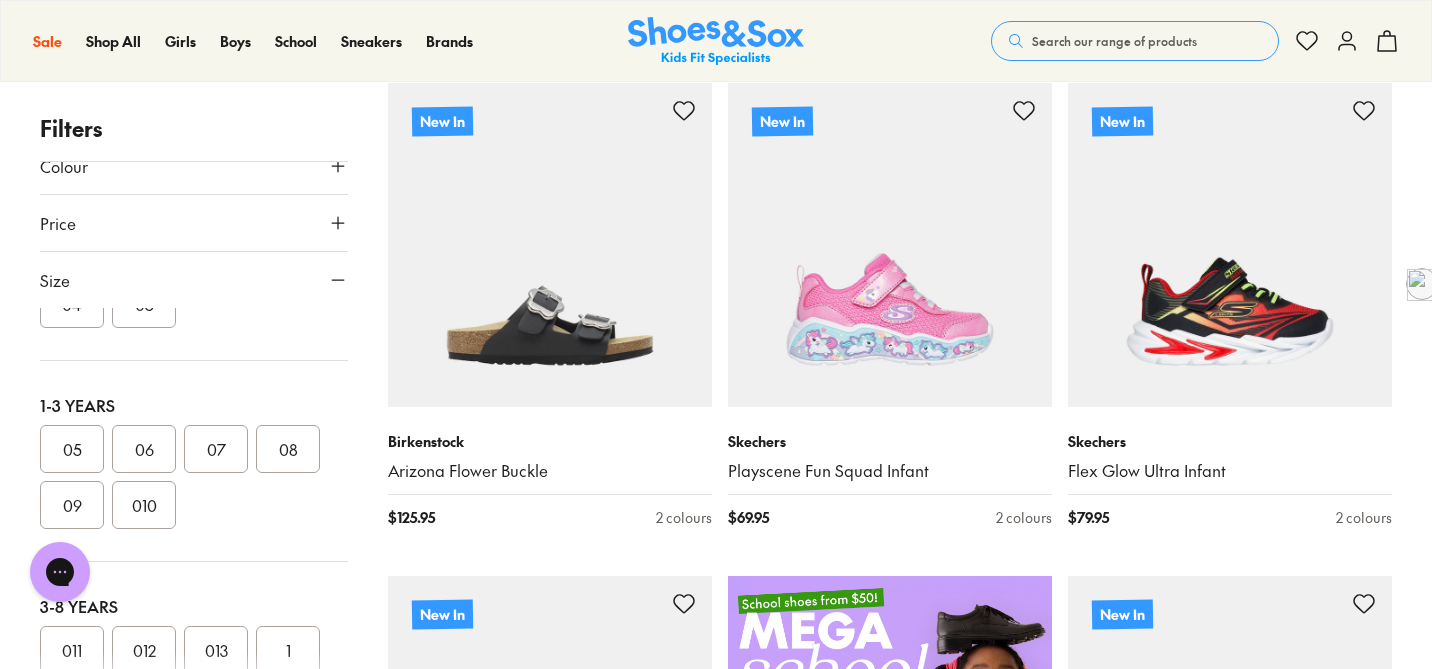 scroll, scrollTop: 146, scrollLeft: 0, axis: vertical 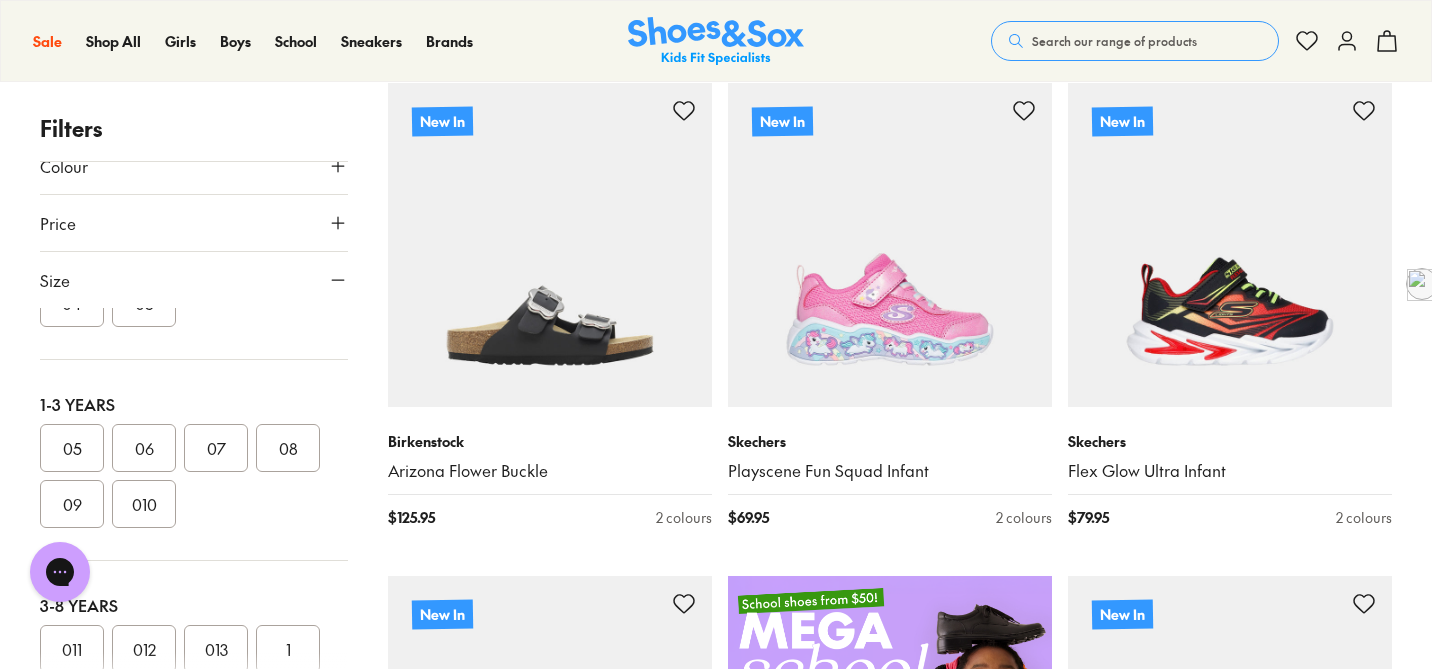 click on "08" at bounding box center [288, 448] 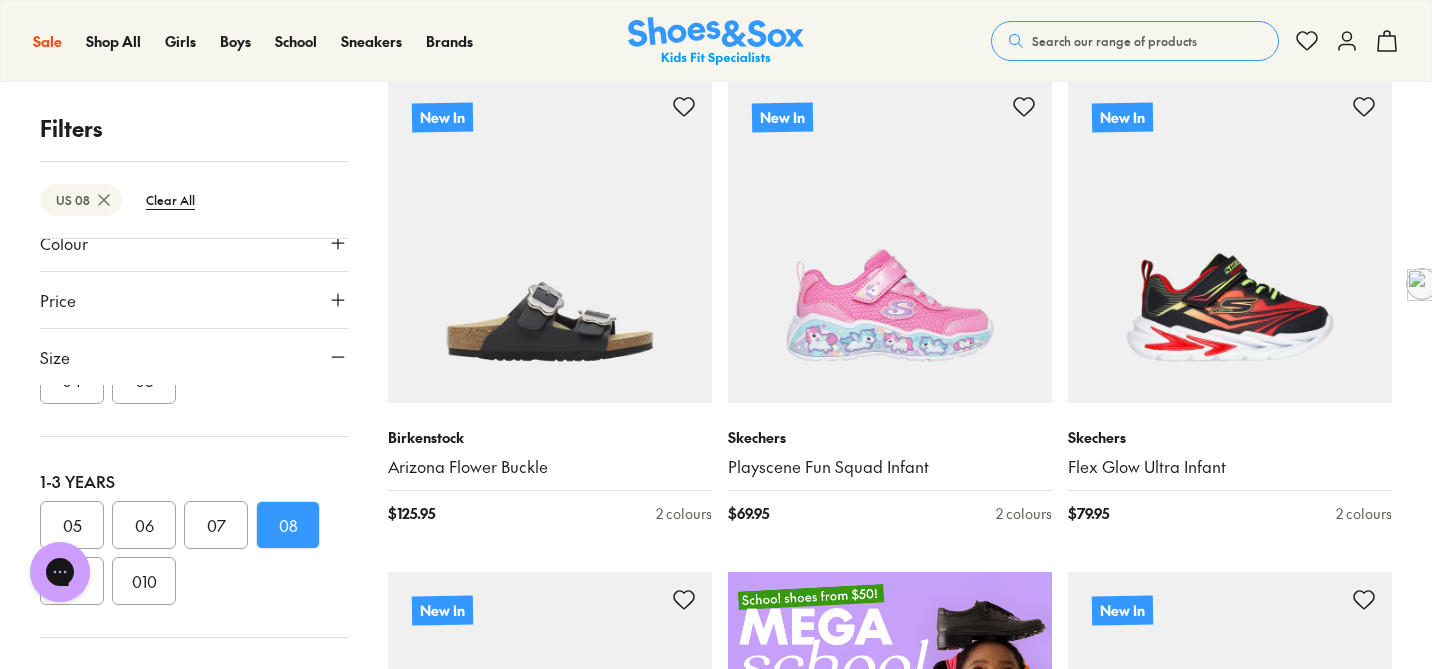 scroll, scrollTop: 411, scrollLeft: 0, axis: vertical 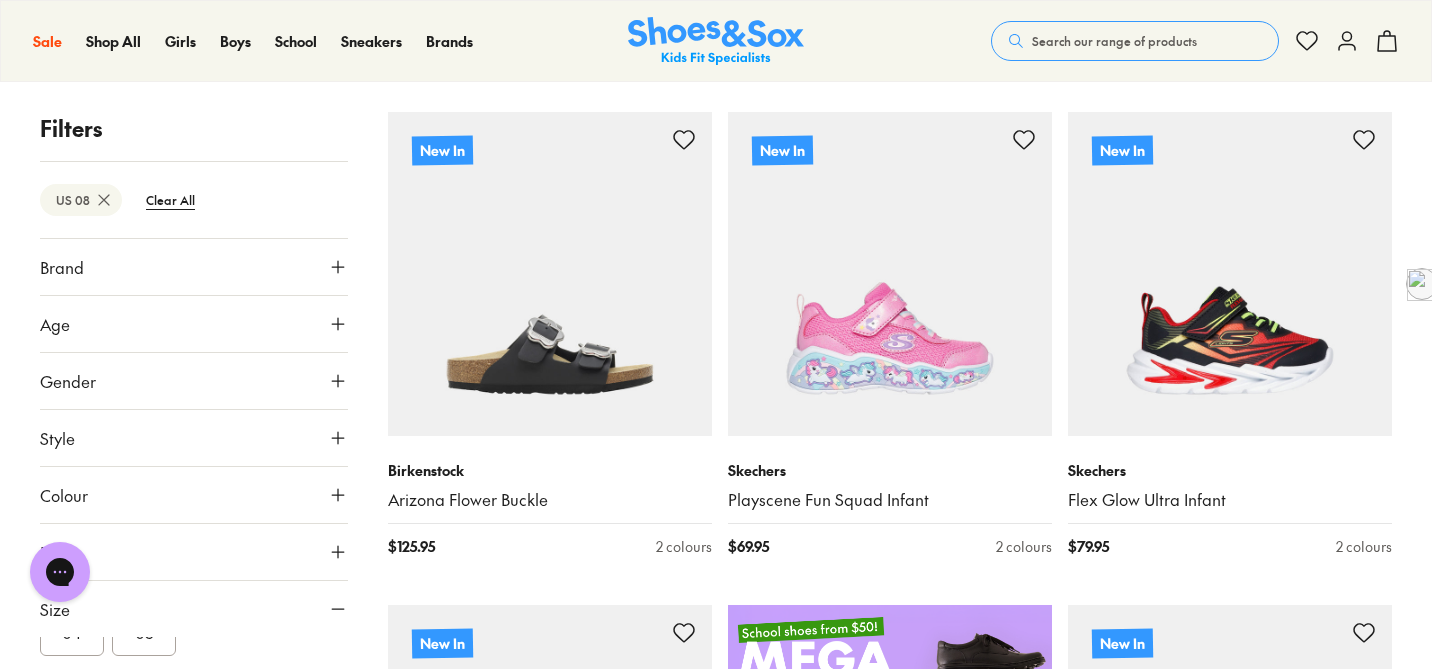 click 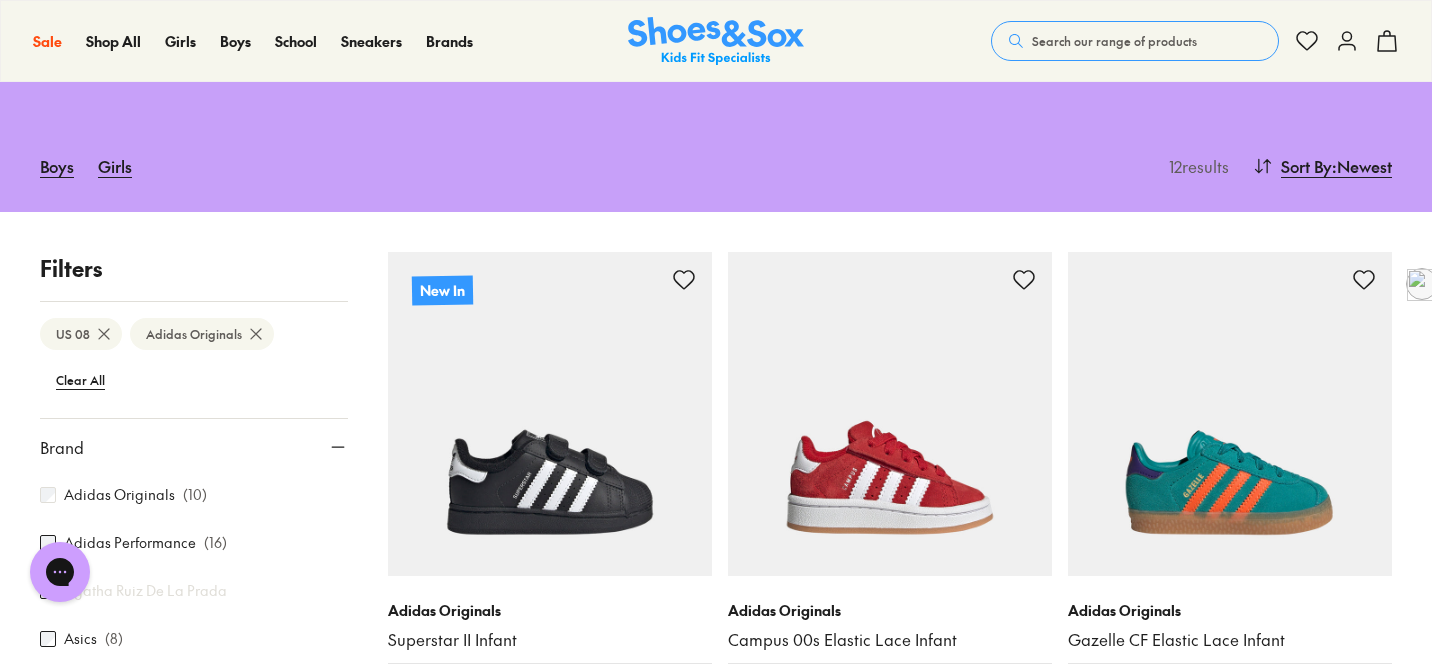 scroll, scrollTop: 315, scrollLeft: 0, axis: vertical 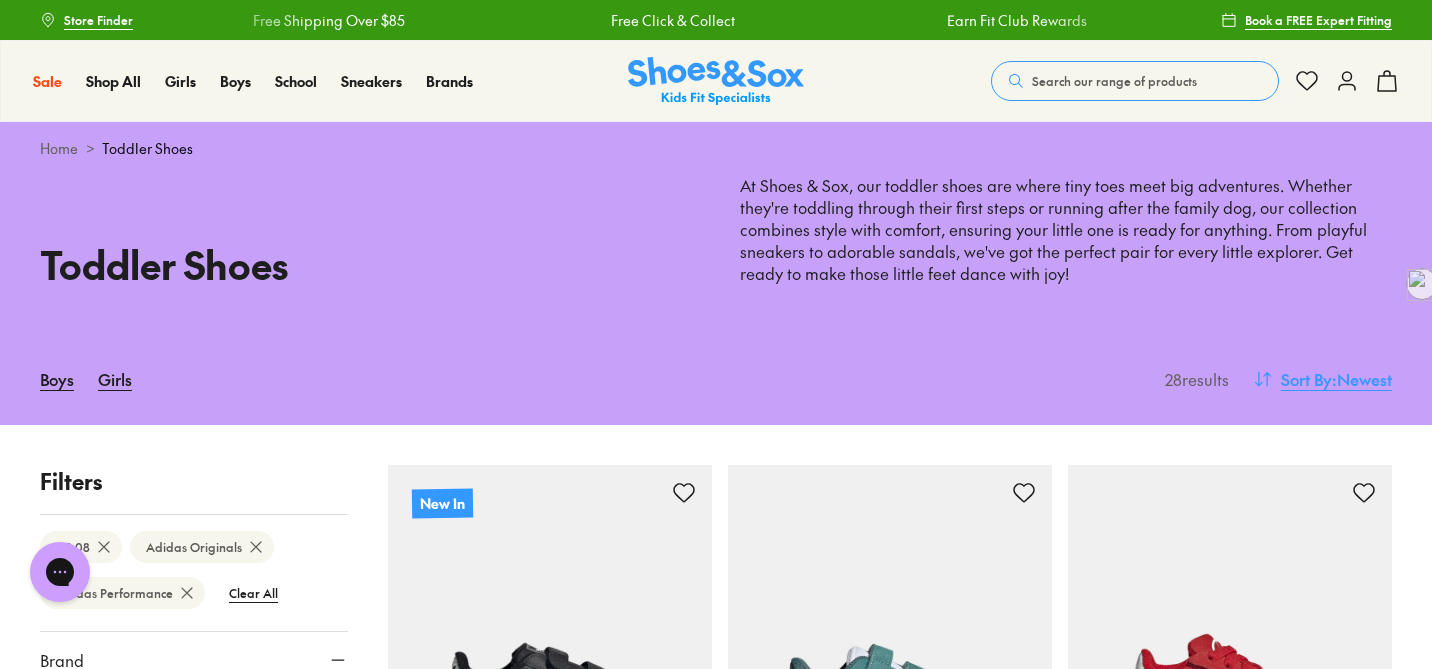 click on "Sort By" at bounding box center (1306, 379) 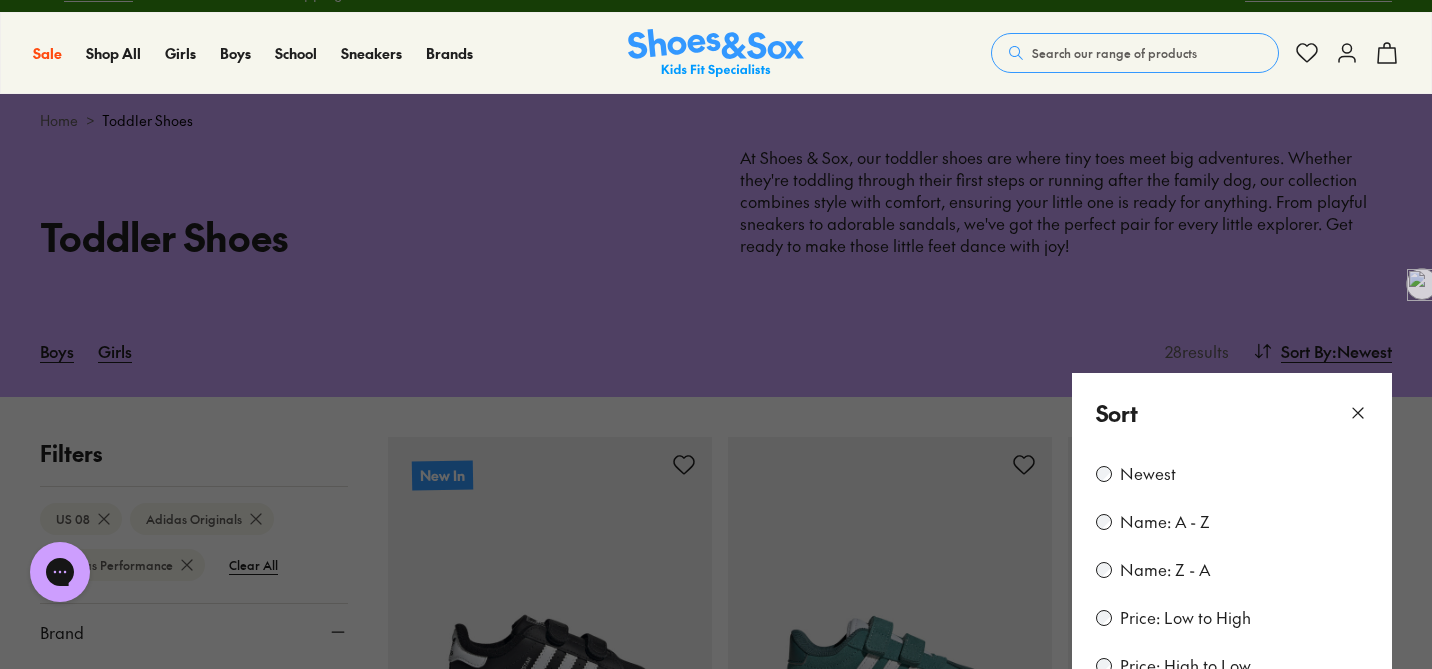 scroll, scrollTop: 42, scrollLeft: 0, axis: vertical 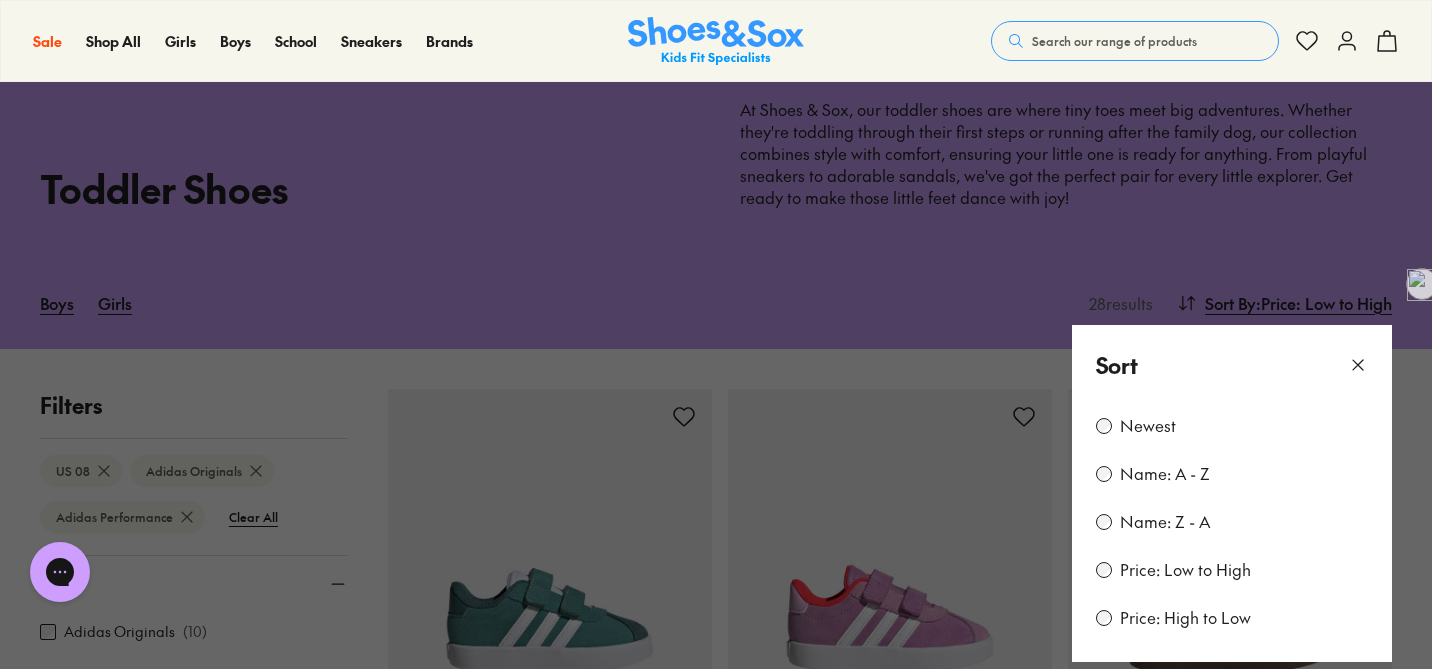 click 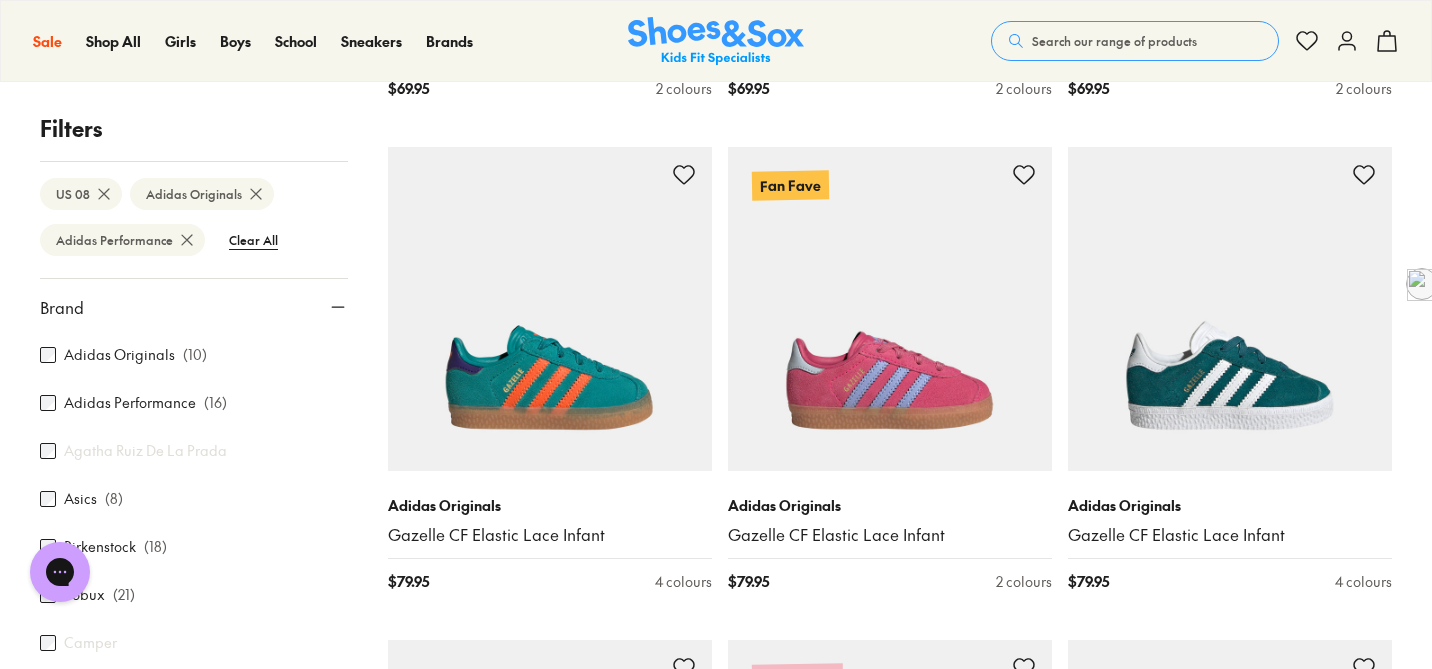 scroll, scrollTop: 3318, scrollLeft: 0, axis: vertical 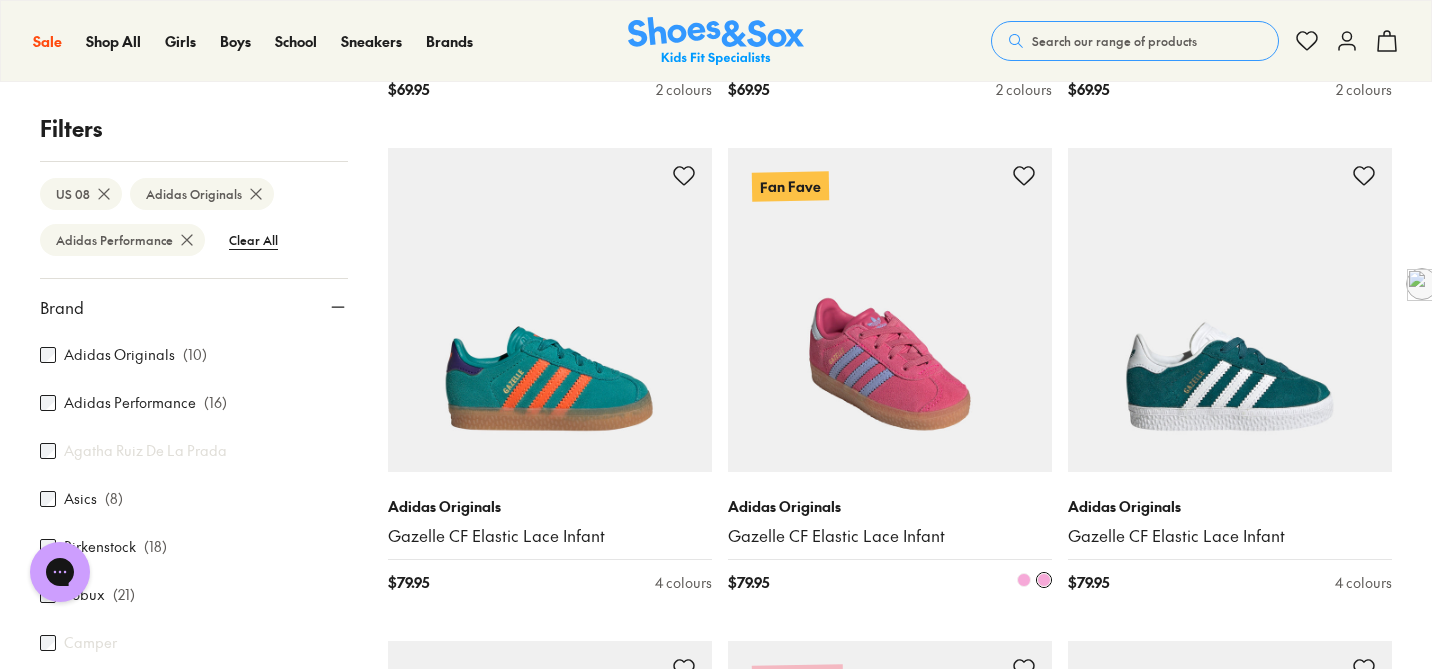 click at bounding box center (1024, 580) 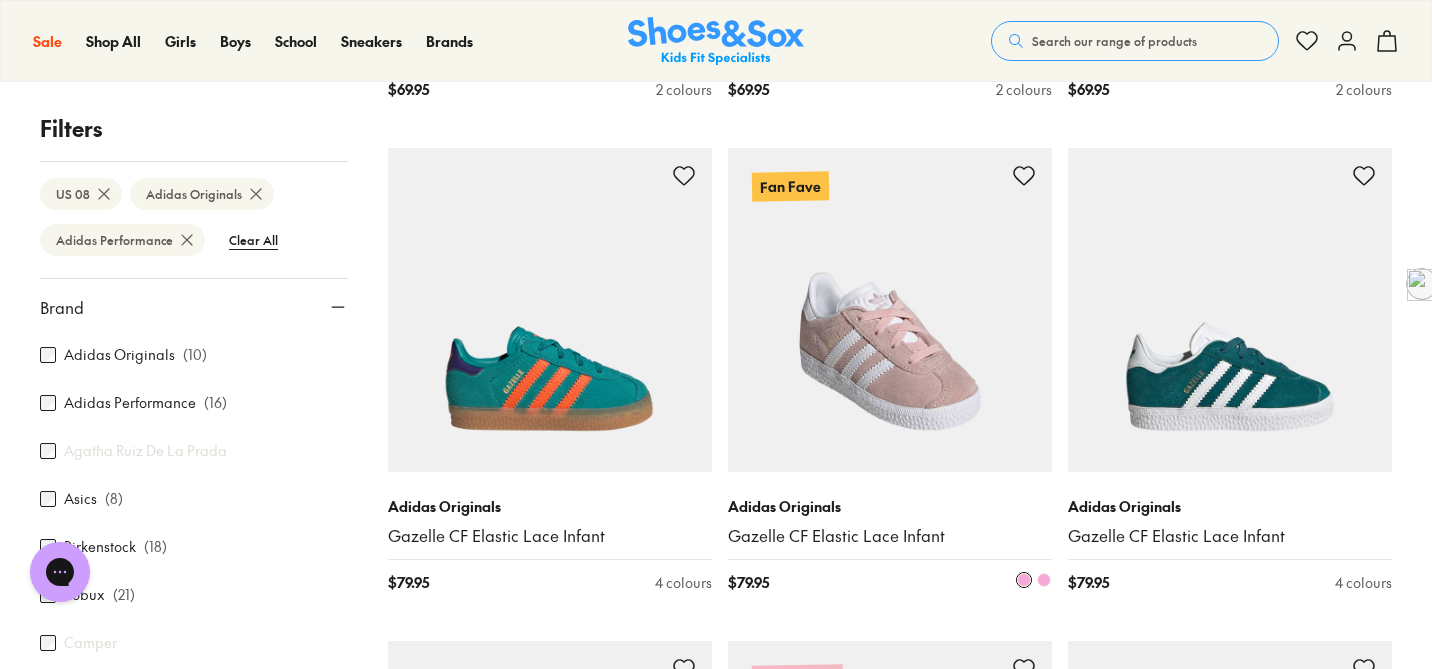 click at bounding box center [1044, 580] 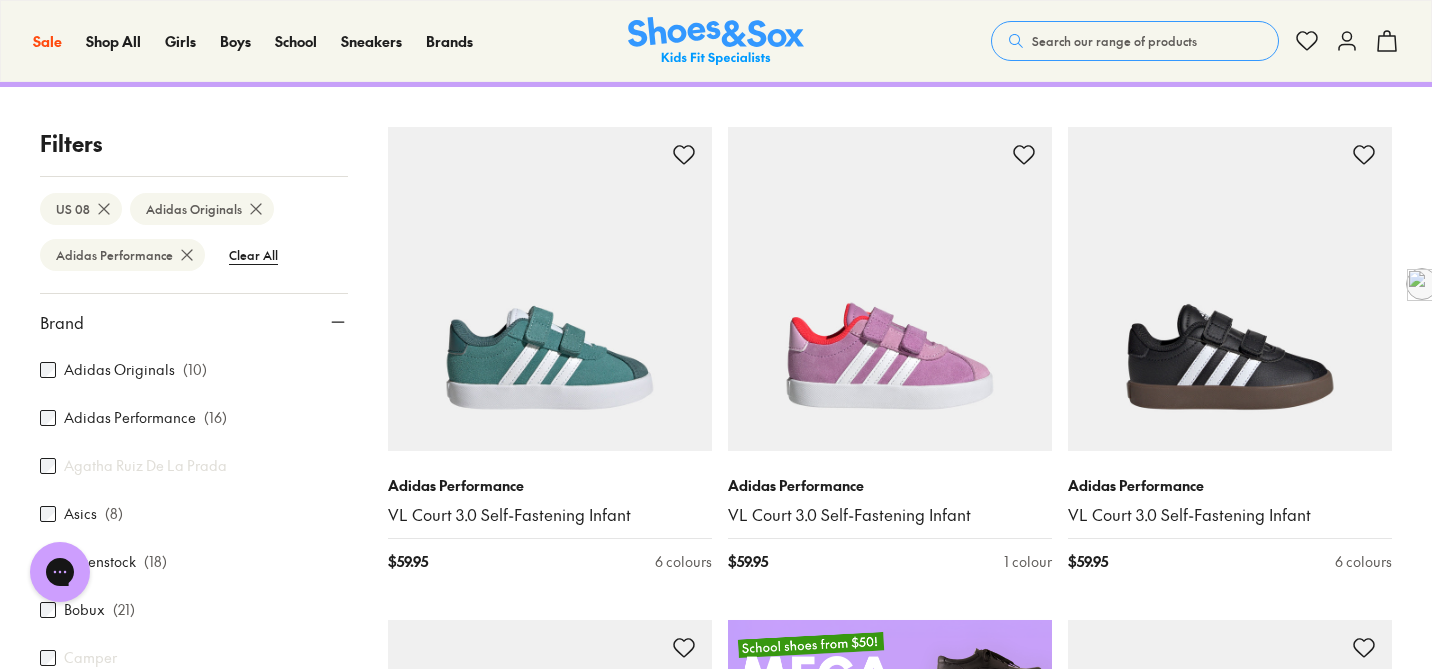 scroll, scrollTop: 332, scrollLeft: 0, axis: vertical 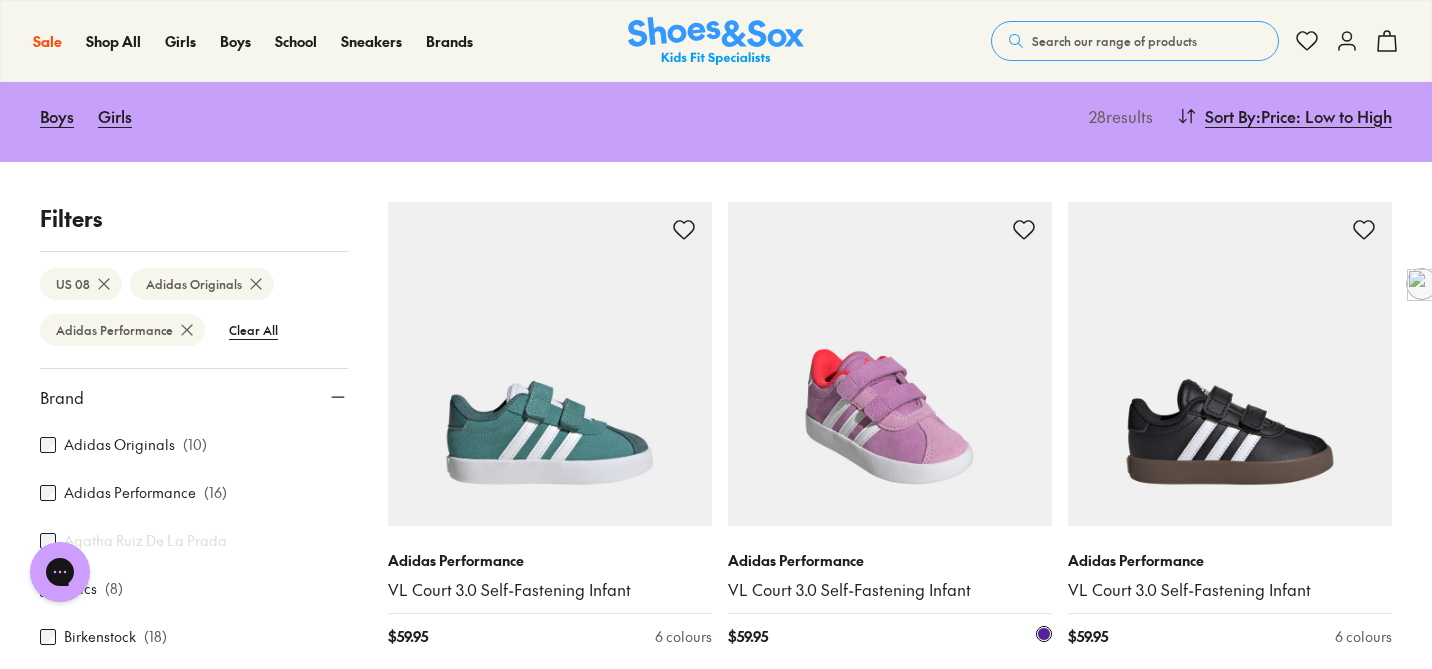 type on "***" 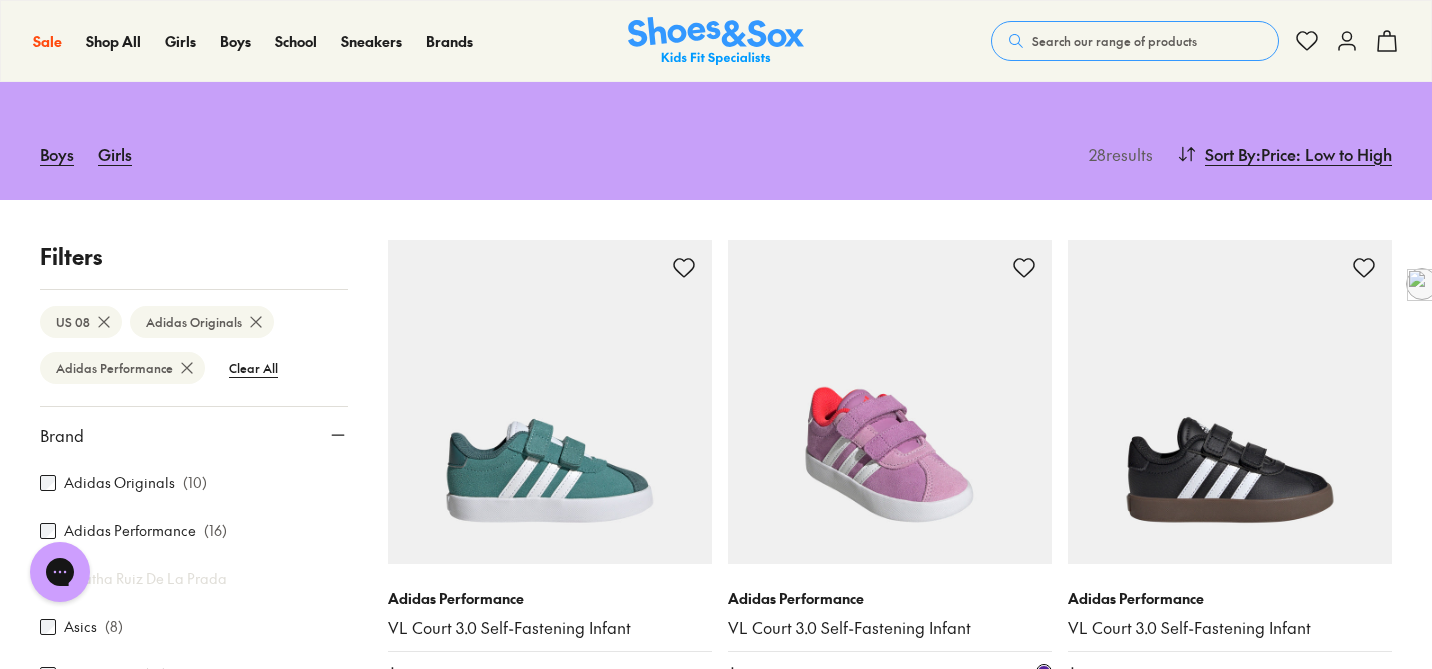 scroll, scrollTop: 217, scrollLeft: 0, axis: vertical 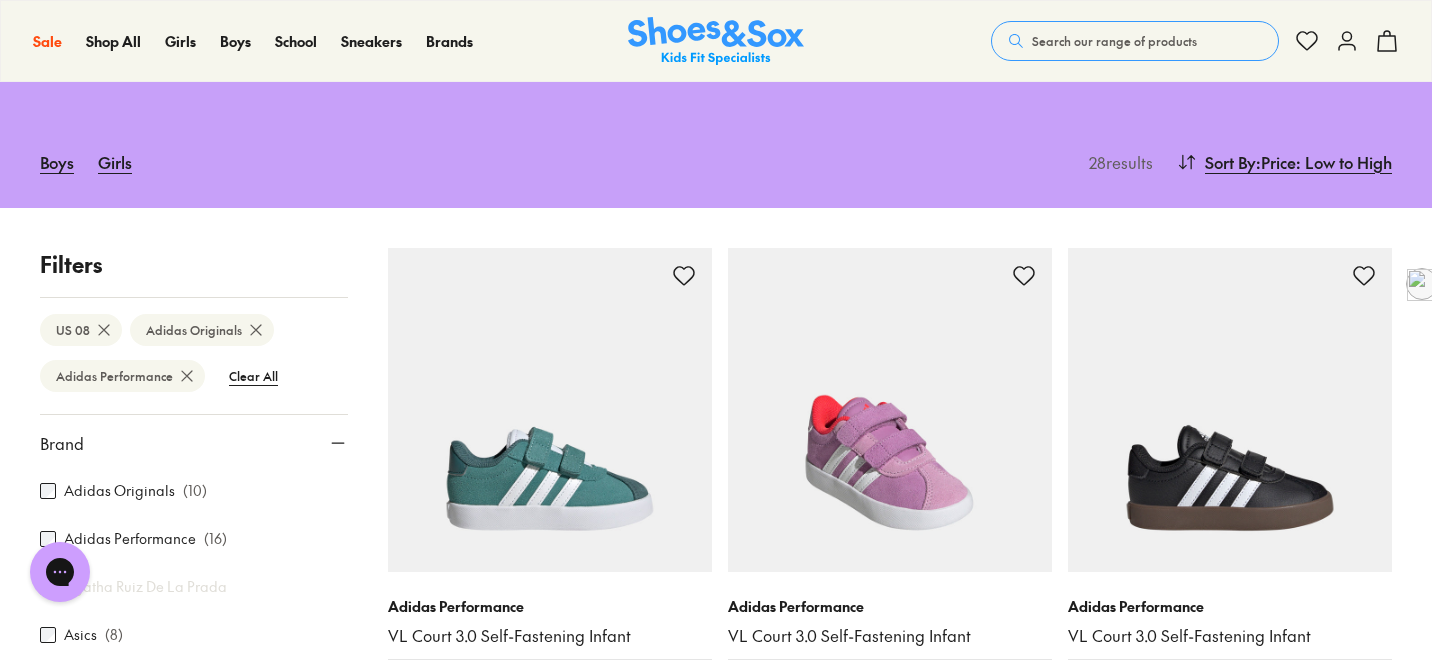 click at bounding box center [890, 410] 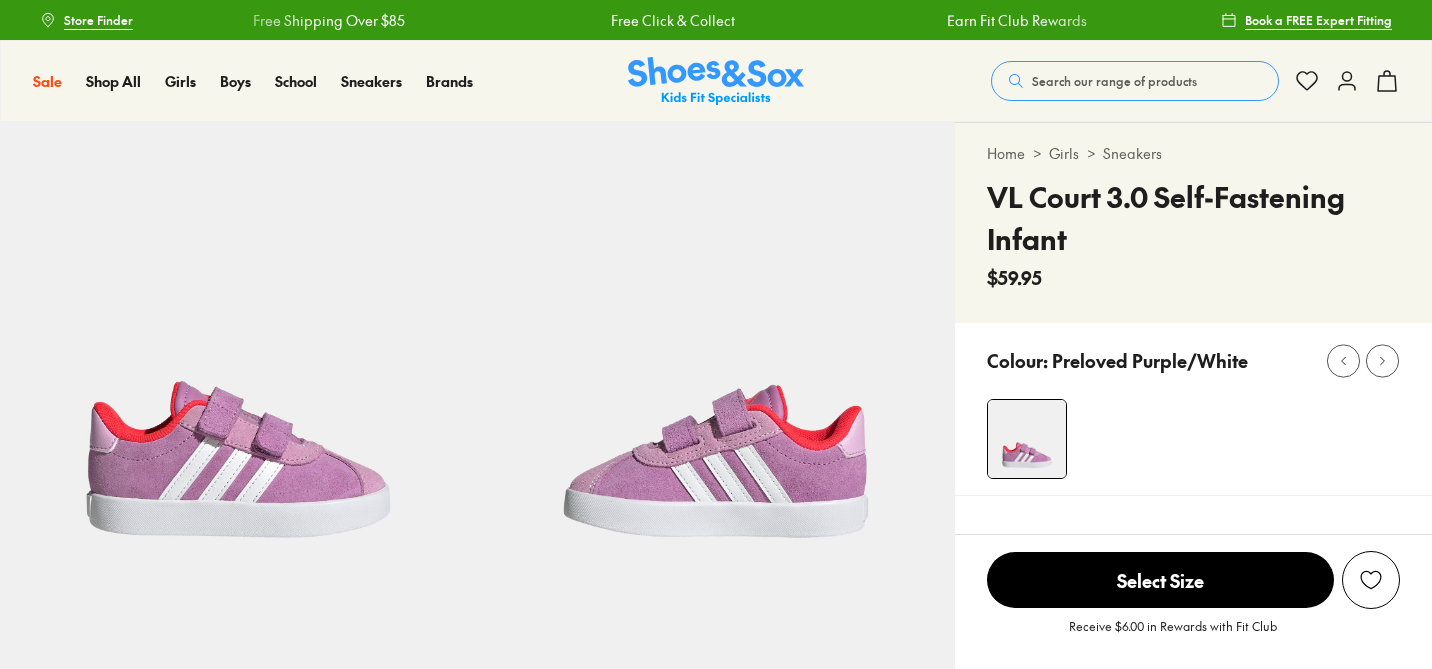 scroll, scrollTop: 0, scrollLeft: 0, axis: both 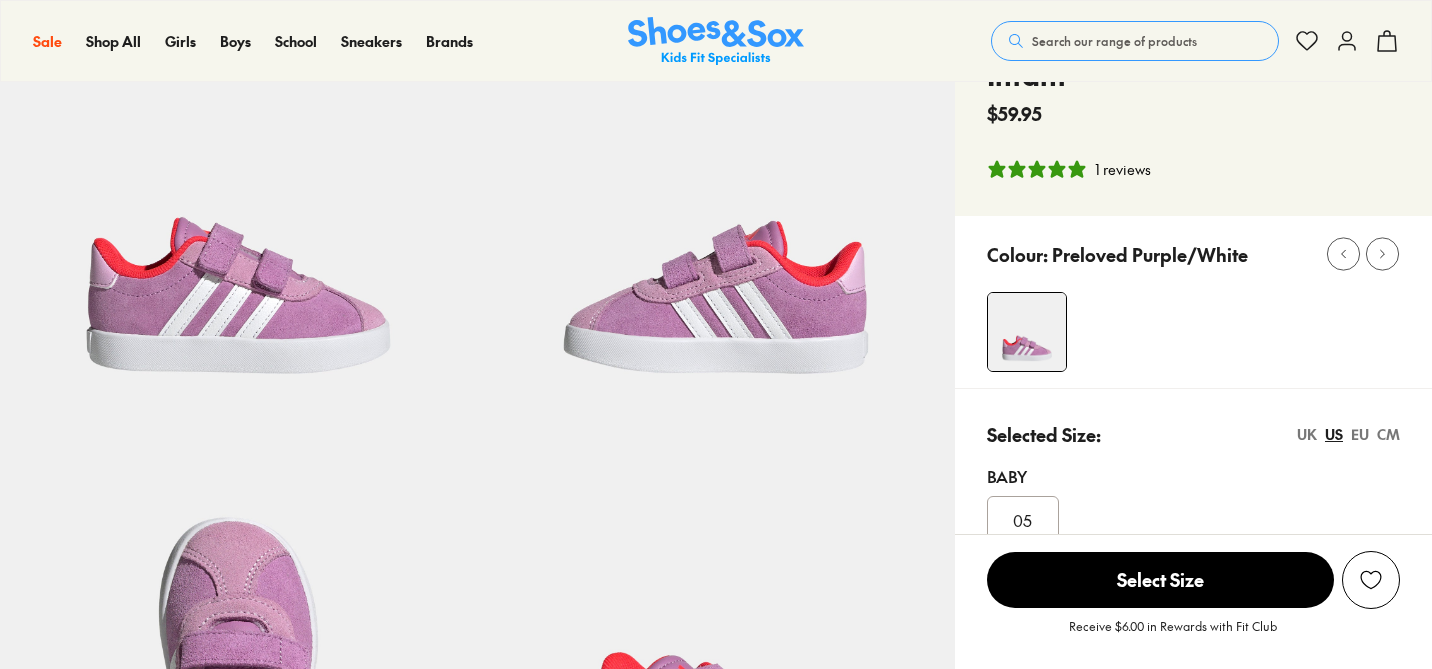 select on "*" 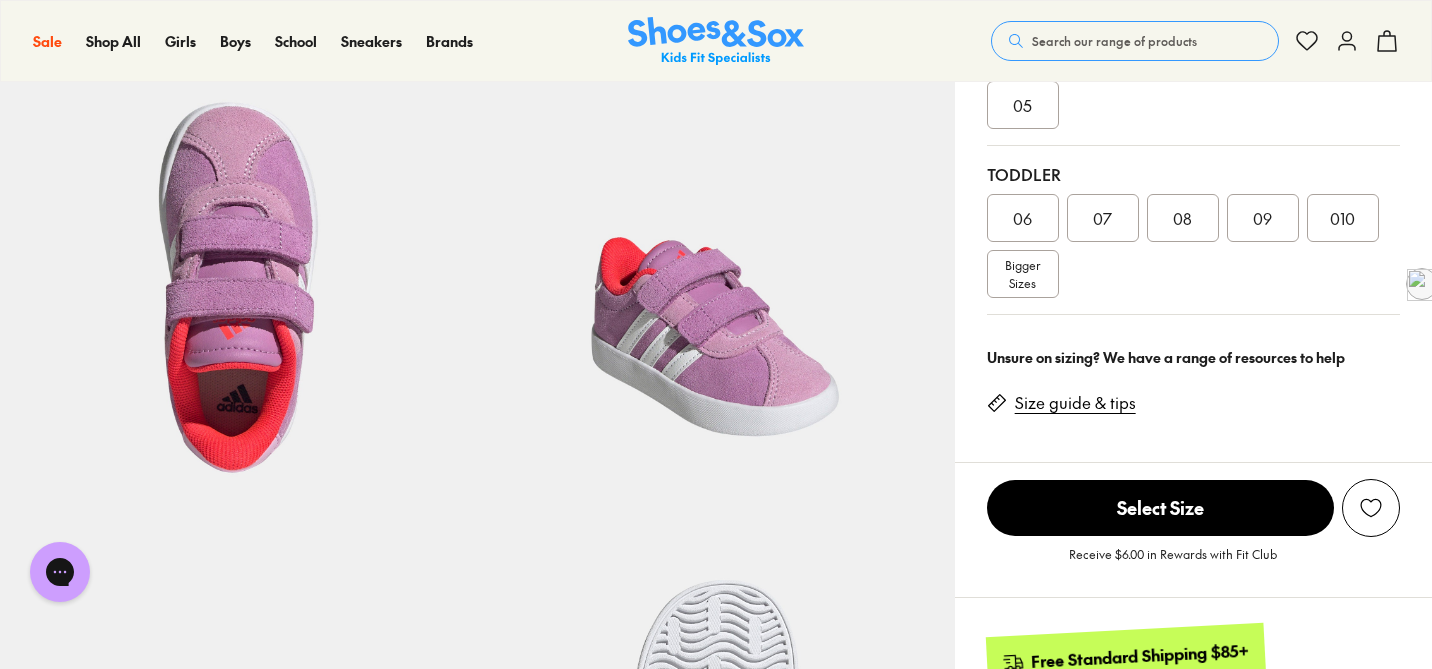scroll, scrollTop: 590, scrollLeft: 0, axis: vertical 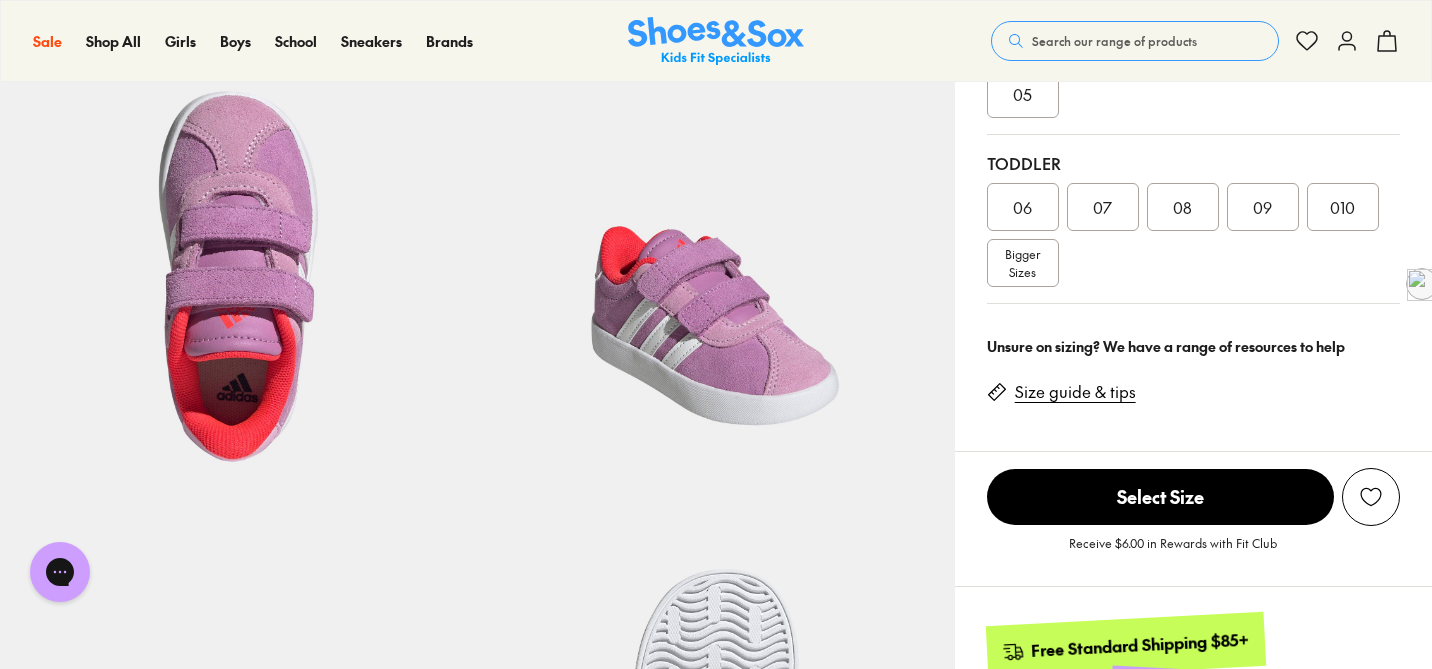 click on "09" at bounding box center (1262, 207) 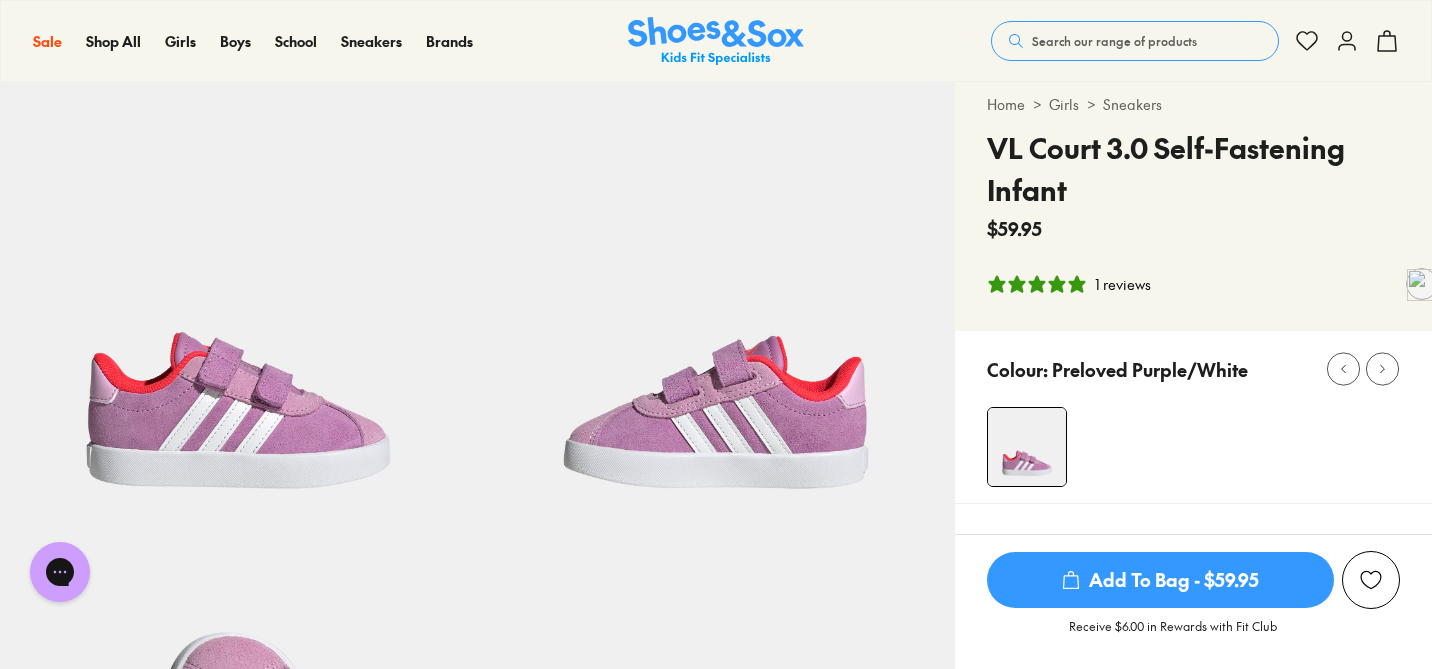 scroll, scrollTop: 0, scrollLeft: 0, axis: both 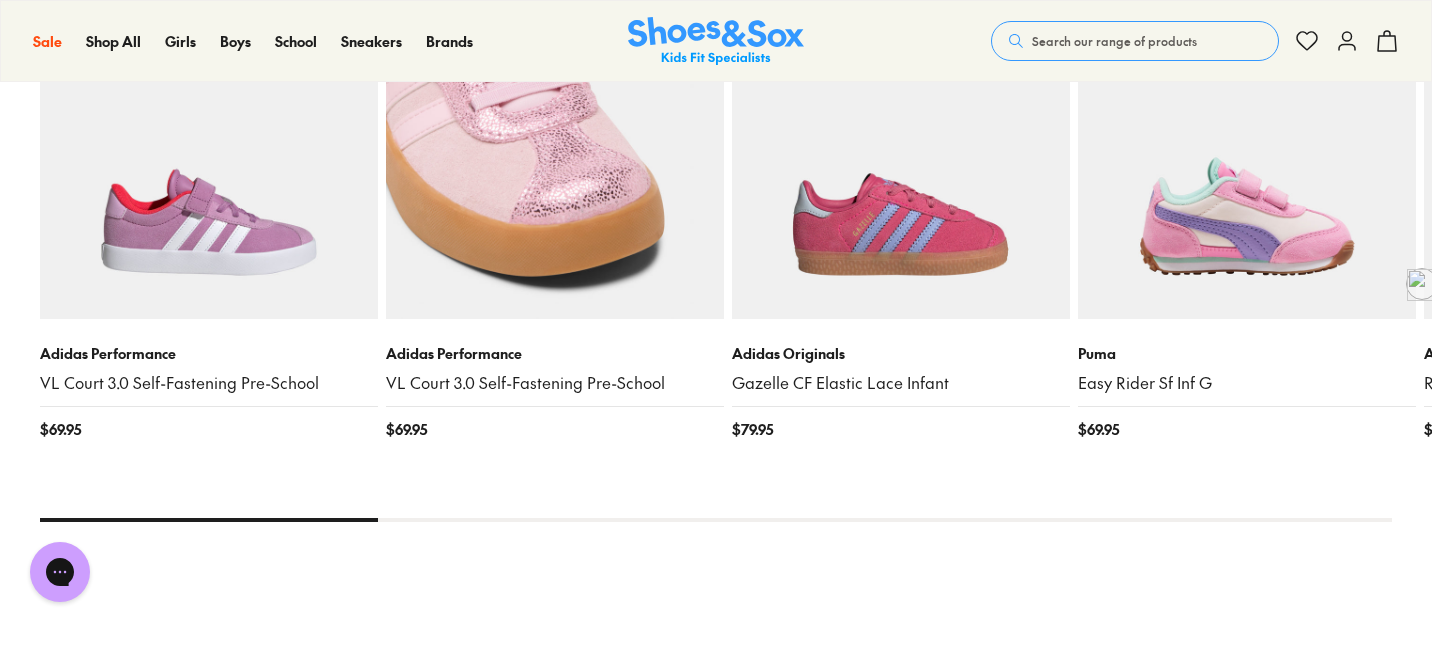 click at bounding box center (555, 150) 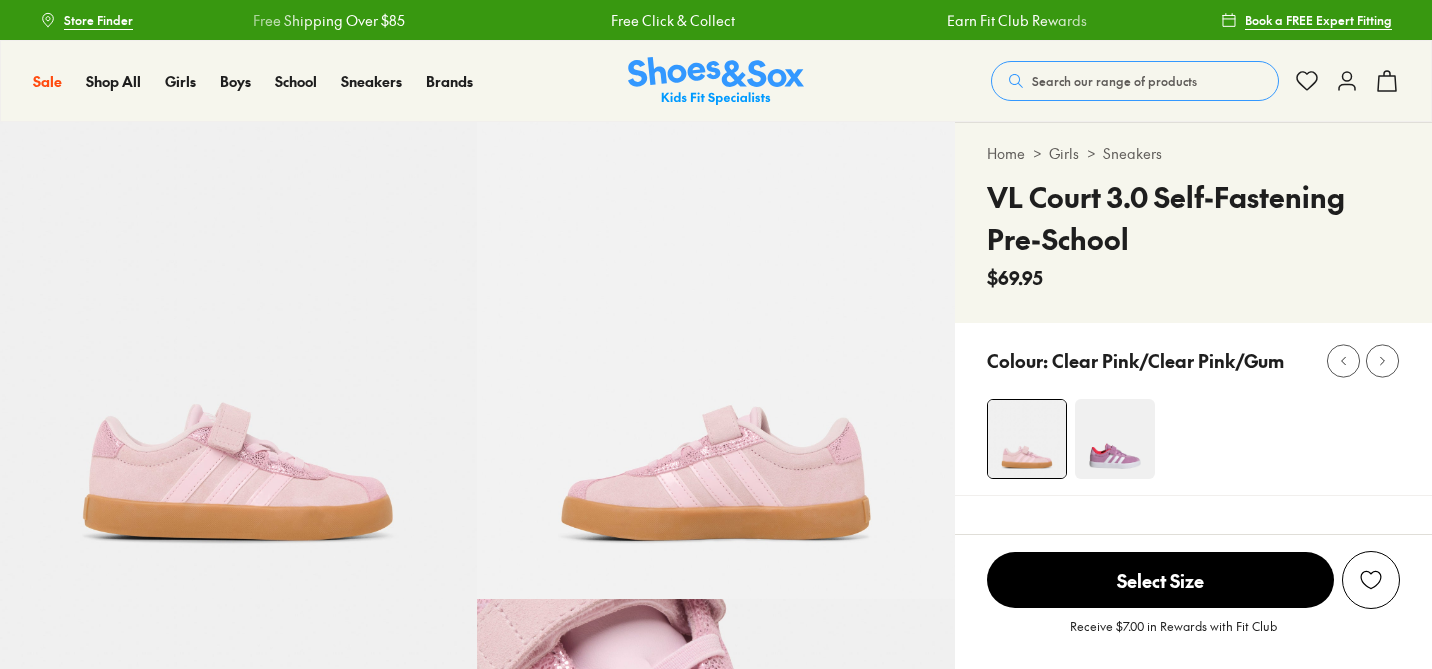 scroll, scrollTop: 0, scrollLeft: 0, axis: both 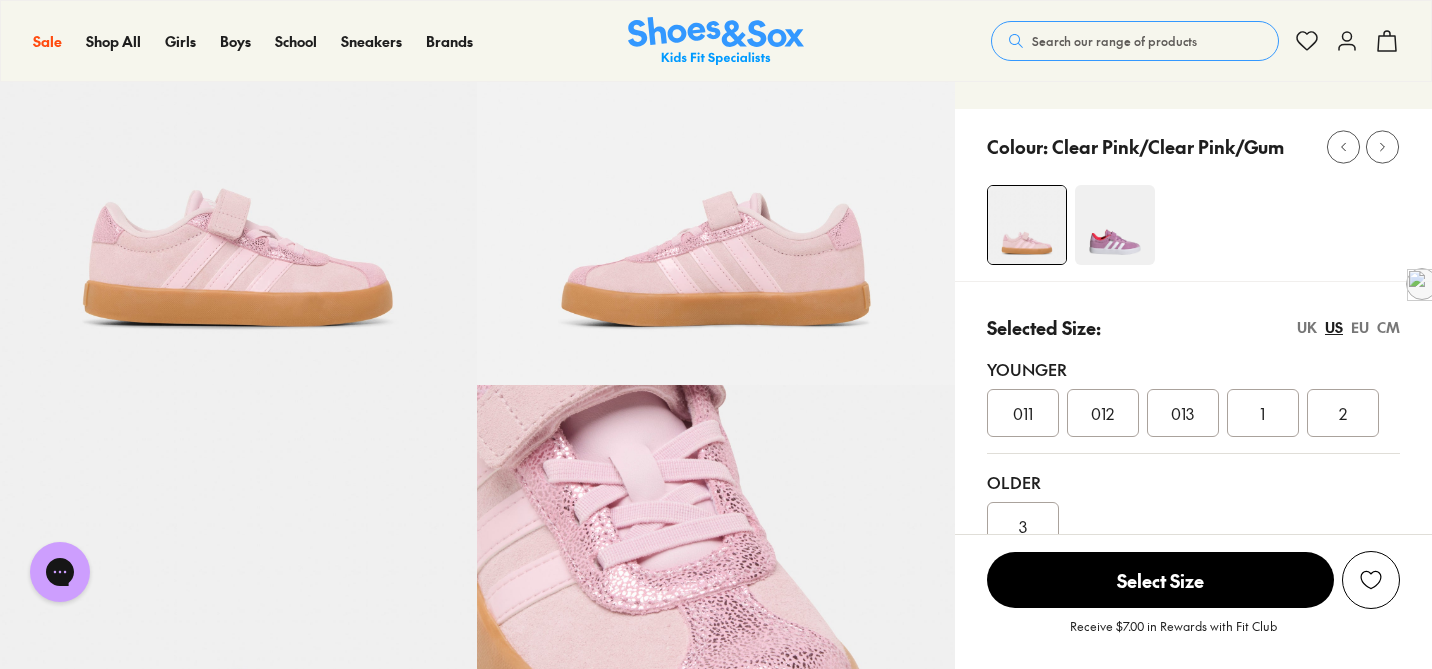 click 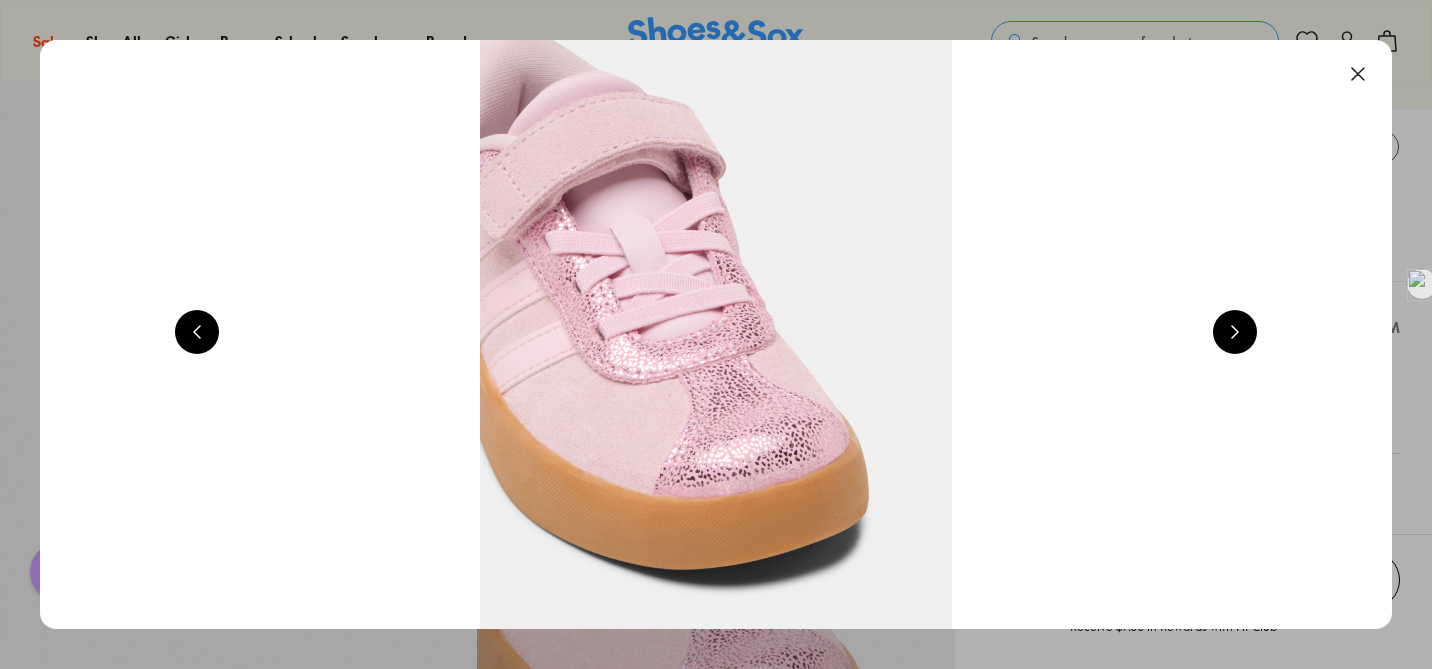 scroll, scrollTop: 0, scrollLeft: 1360, axis: horizontal 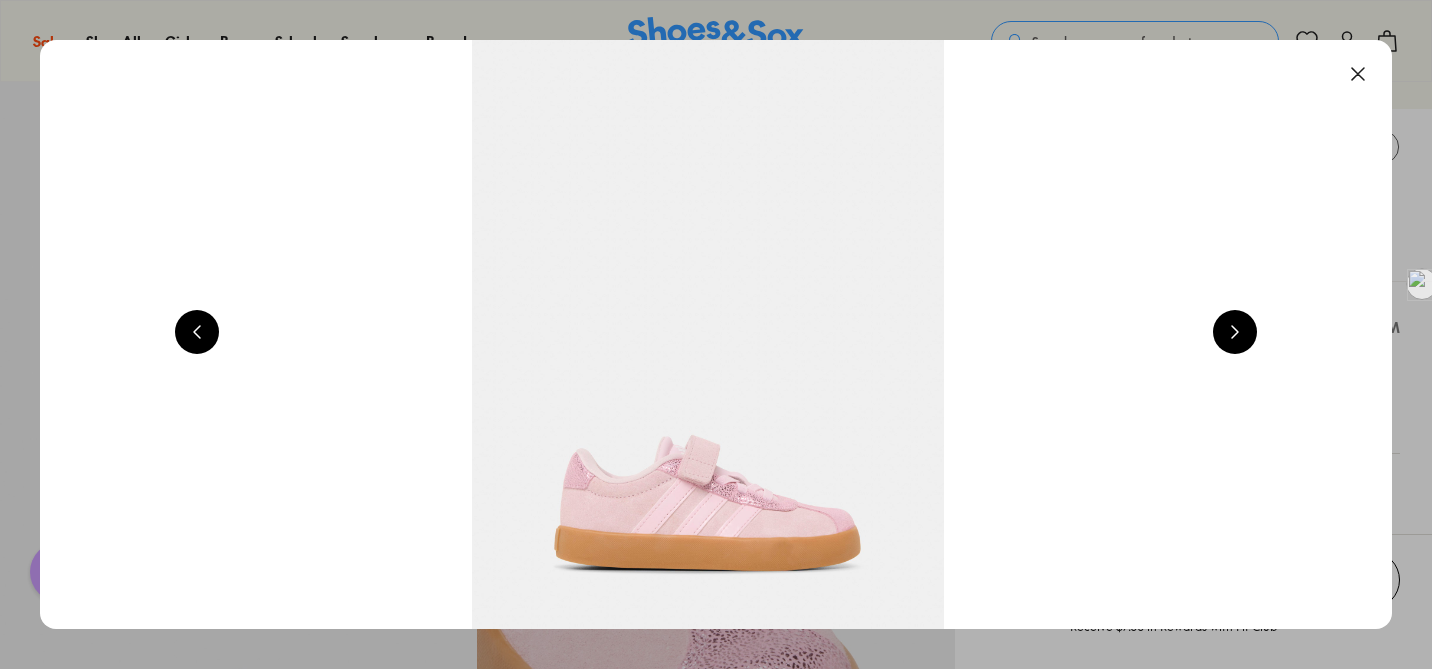 click at bounding box center [1235, 332] 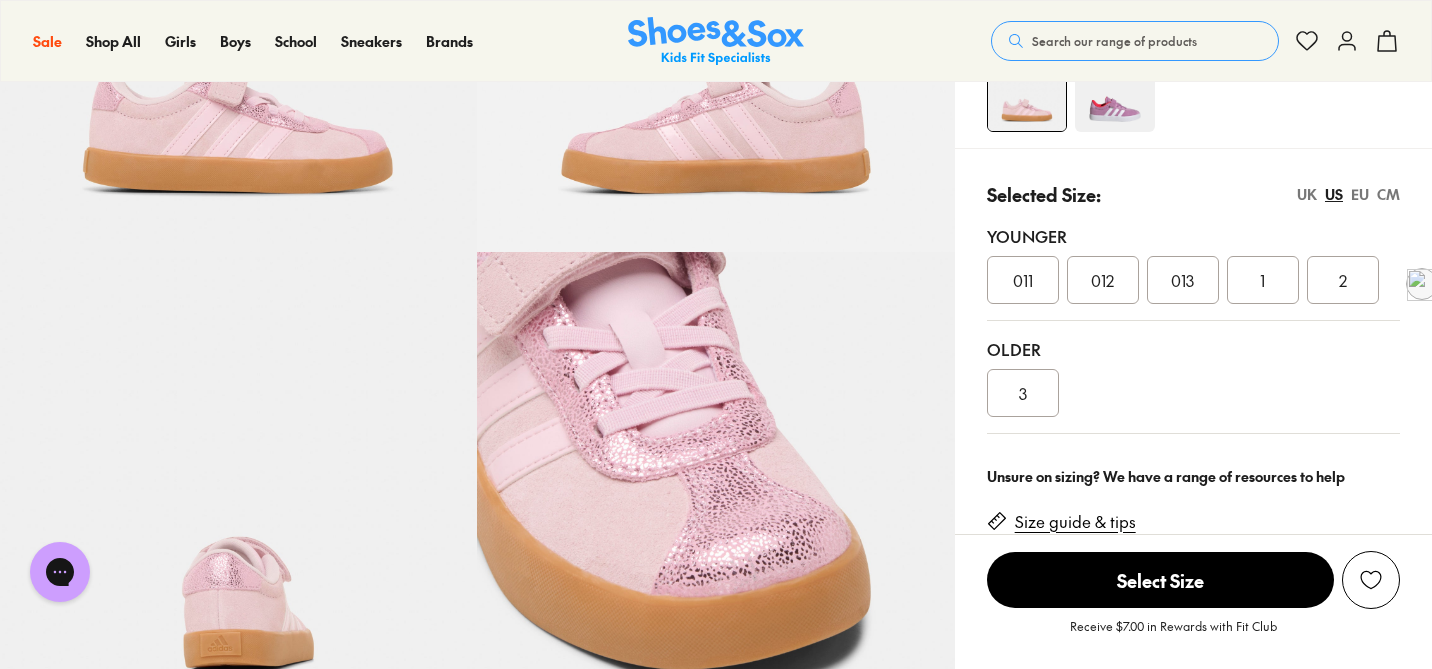 scroll, scrollTop: 0, scrollLeft: 0, axis: both 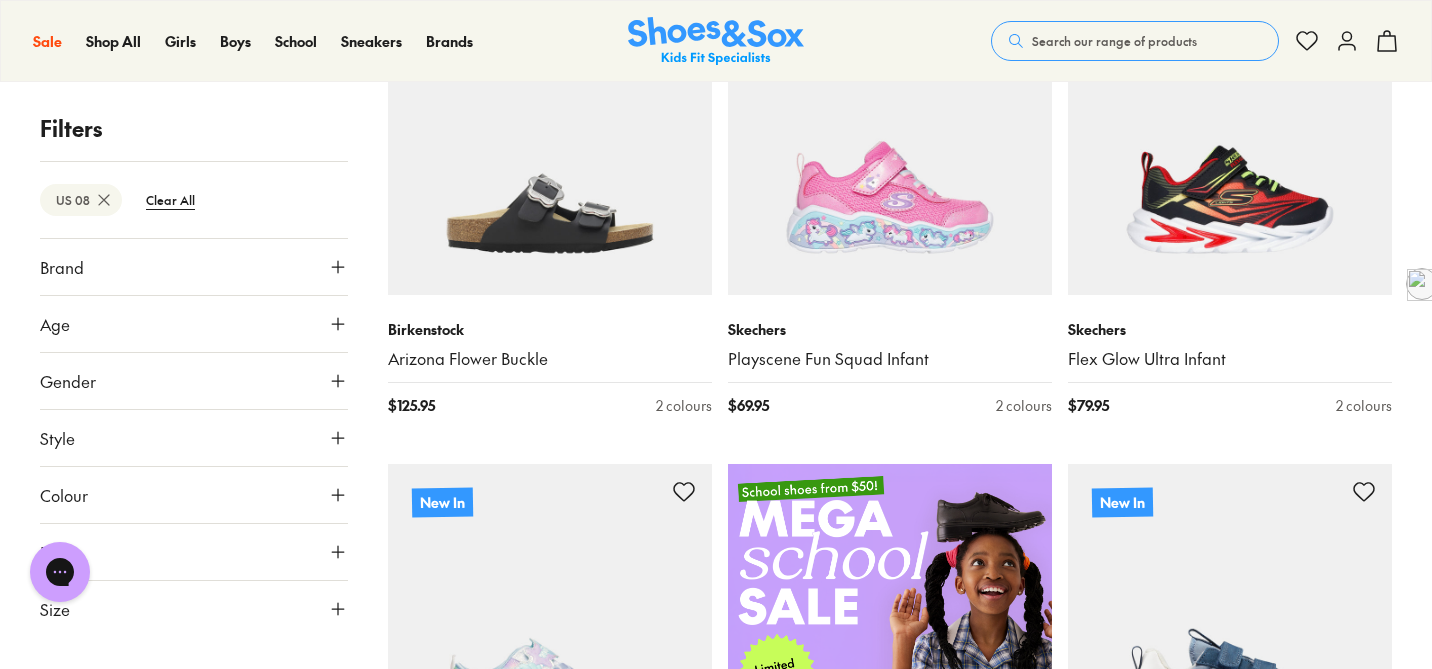 click 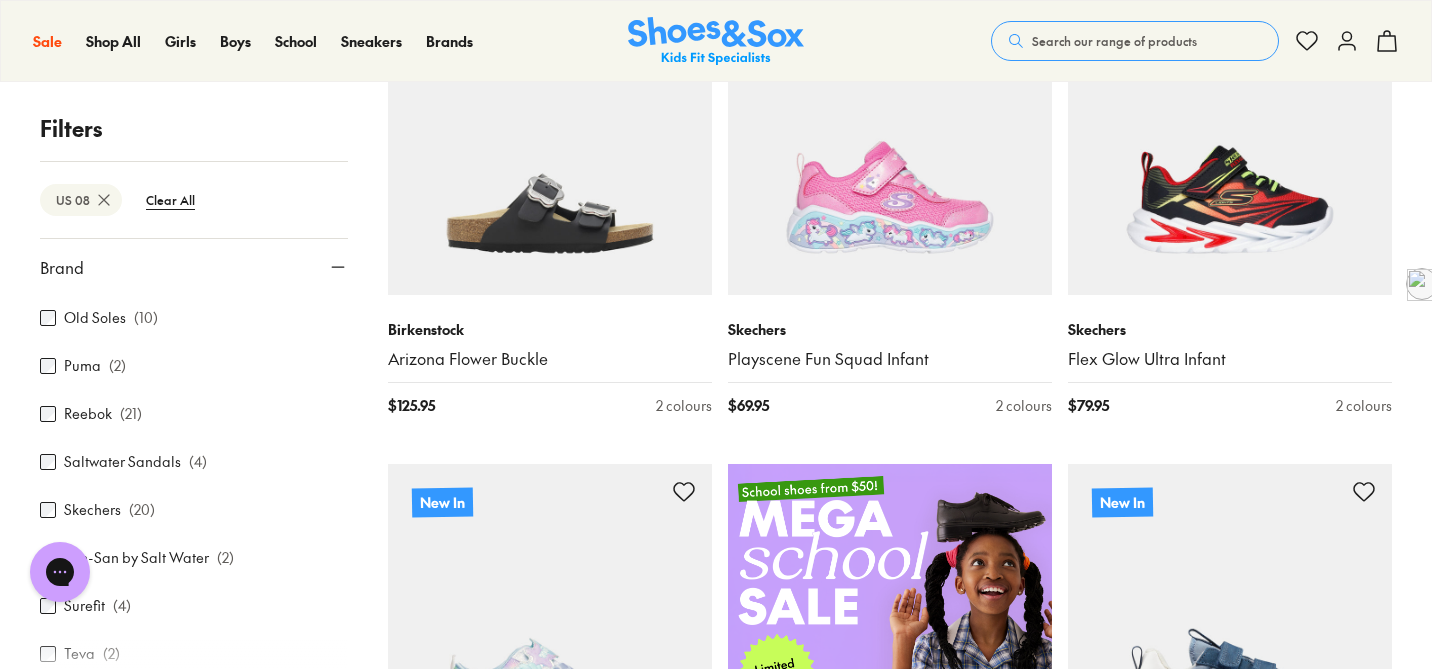 scroll, scrollTop: 660, scrollLeft: 0, axis: vertical 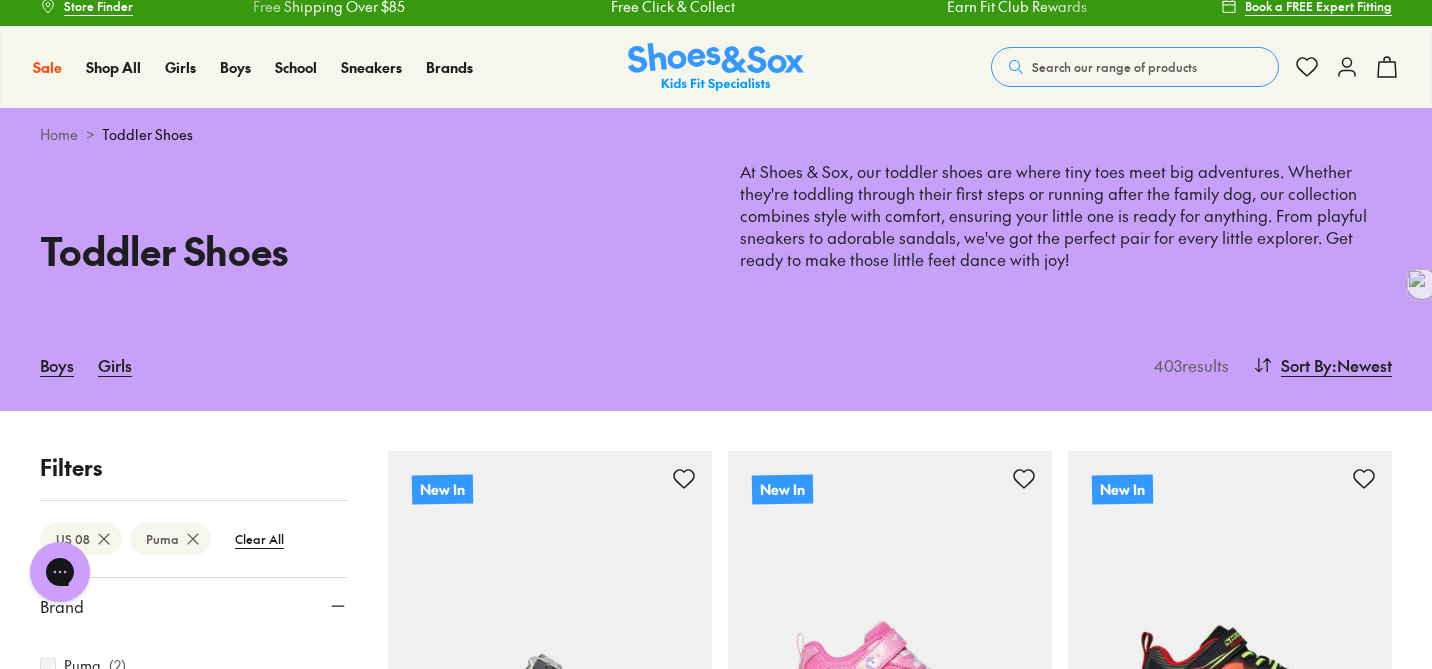 type on "***" 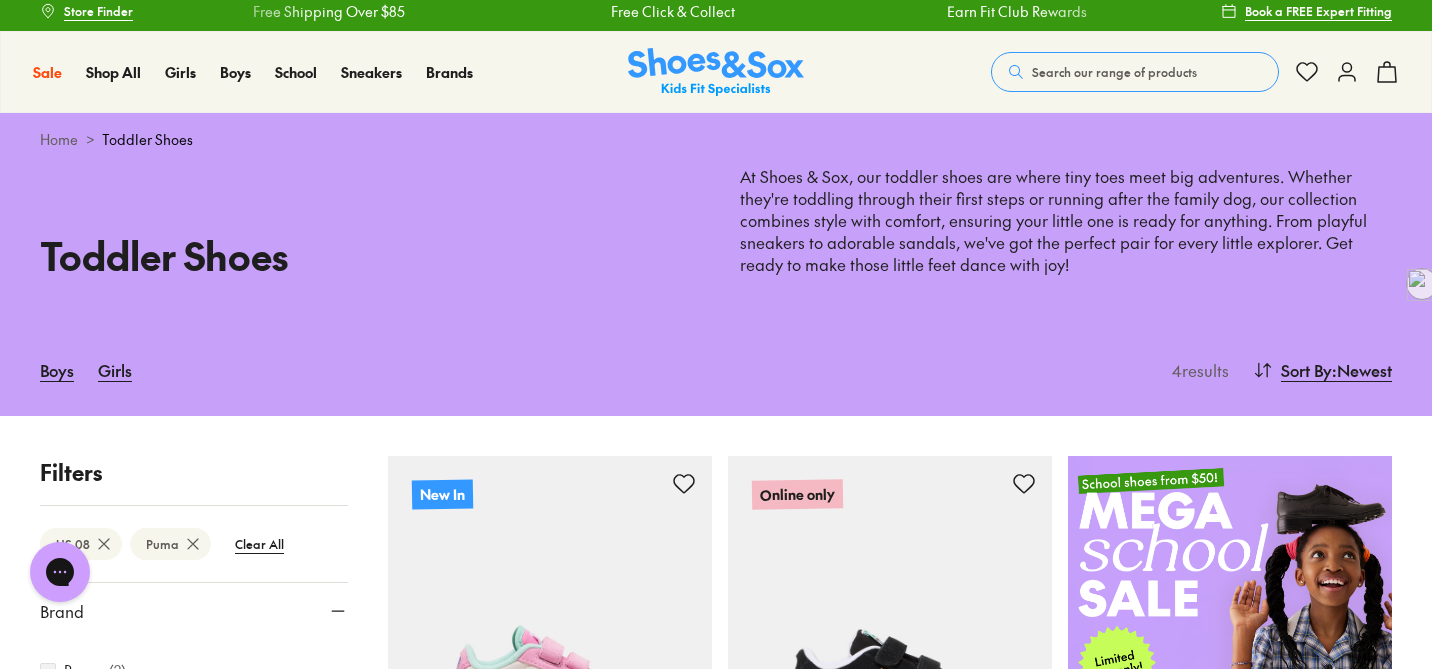 scroll, scrollTop: 0, scrollLeft: 0, axis: both 